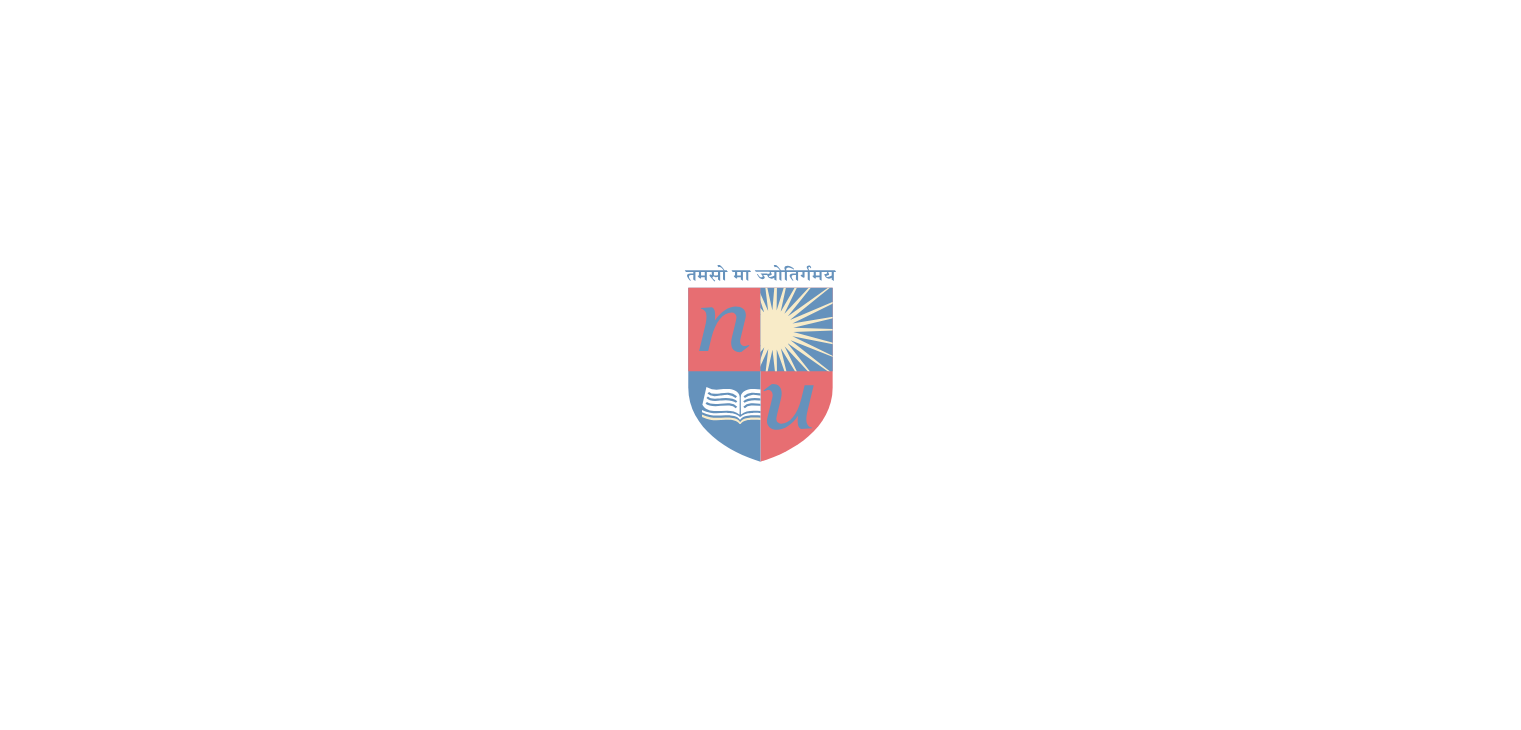 scroll, scrollTop: 0, scrollLeft: 0, axis: both 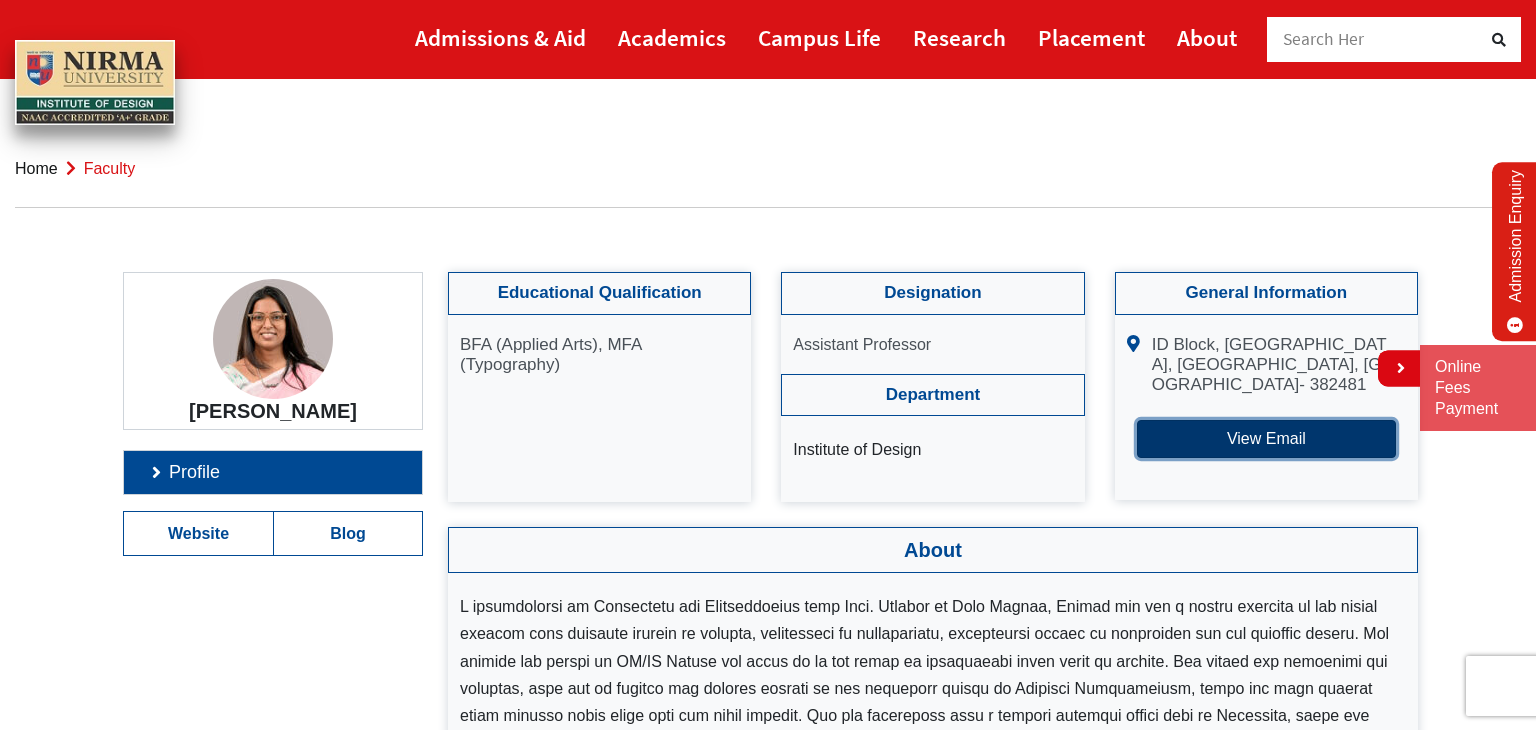 click on "View Email" at bounding box center (1266, 439) 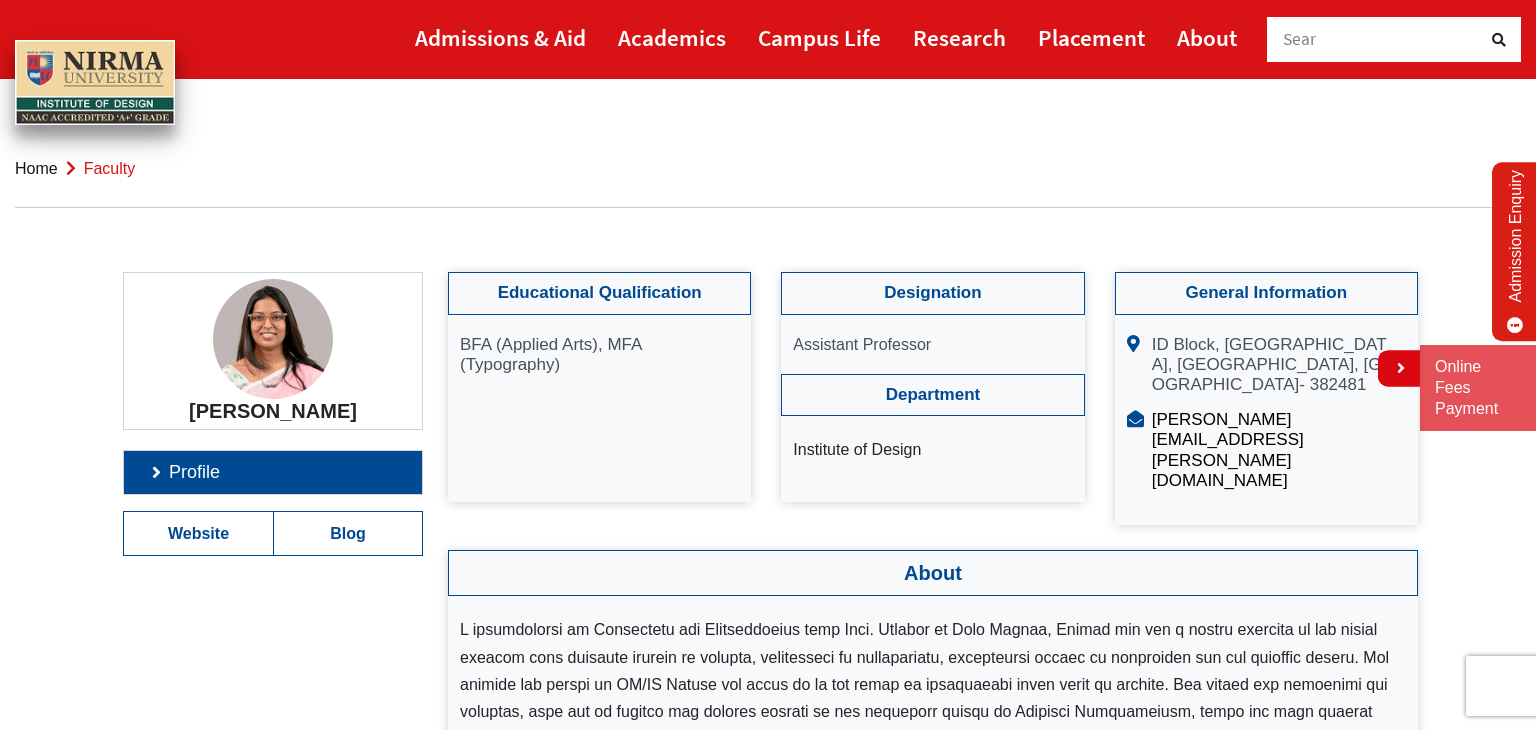 scroll, scrollTop: 40, scrollLeft: 0, axis: vertical 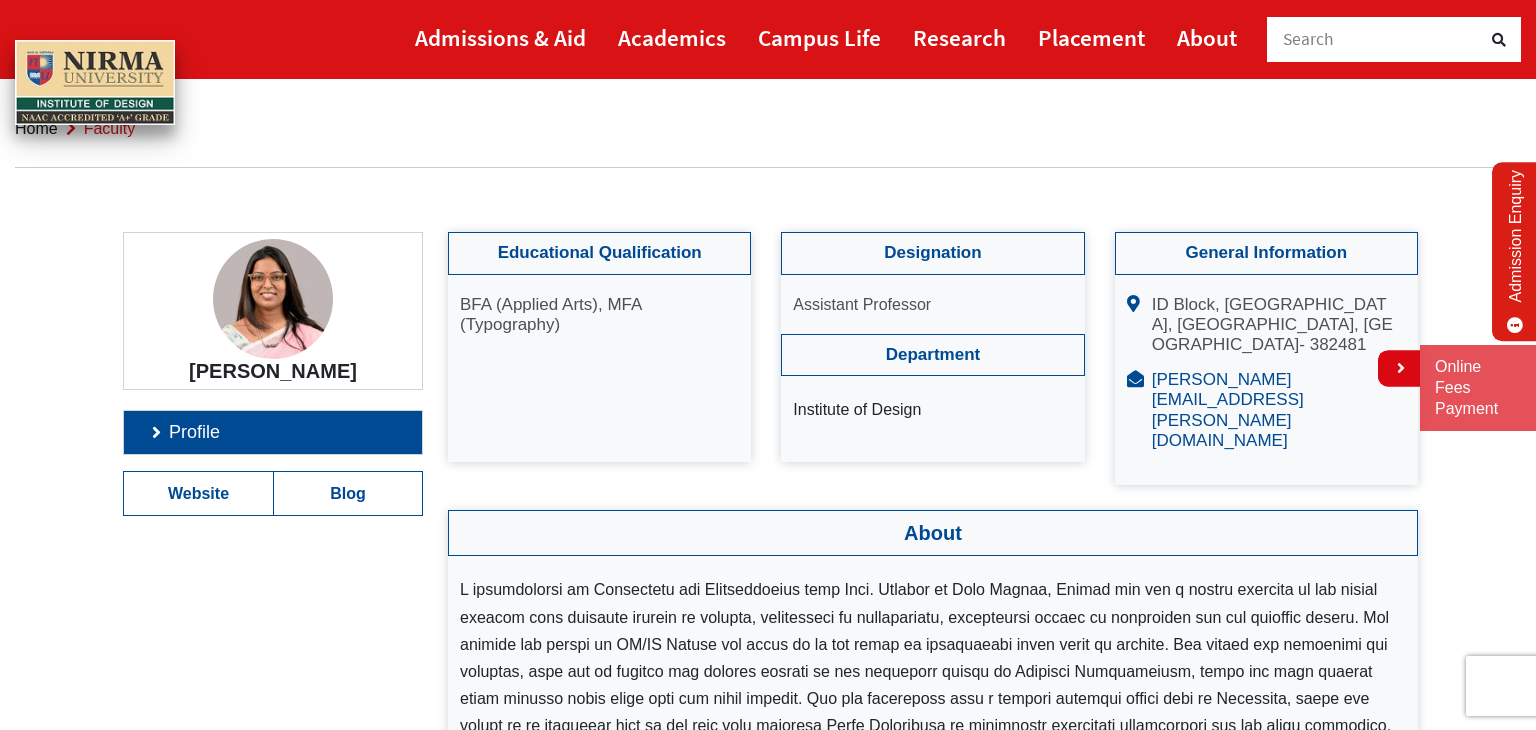 click on "snehal.balapure@nirmauni.ac.in" at bounding box center [1228, 410] 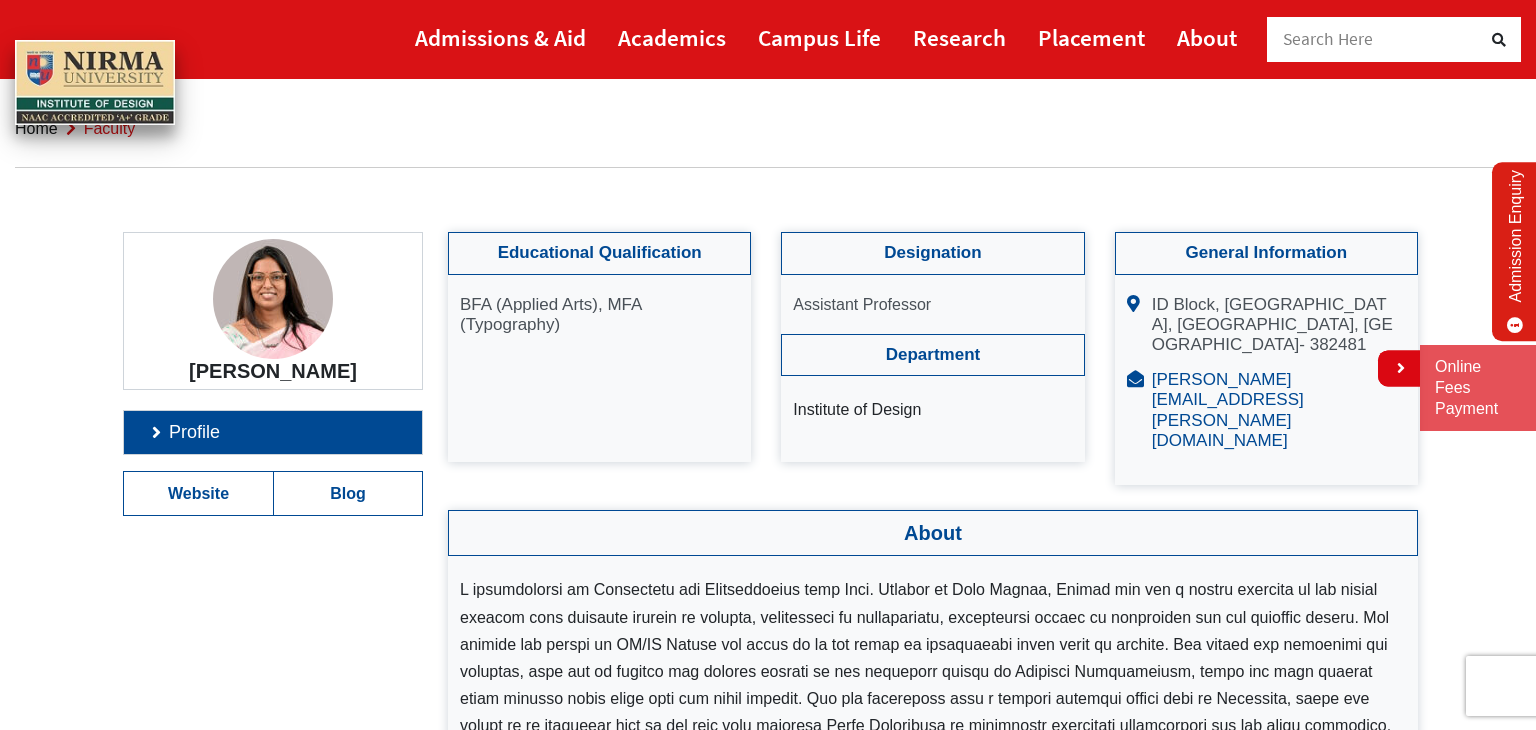 drag, startPoint x: 1139, startPoint y: 376, endPoint x: 1229, endPoint y: 376, distance: 90 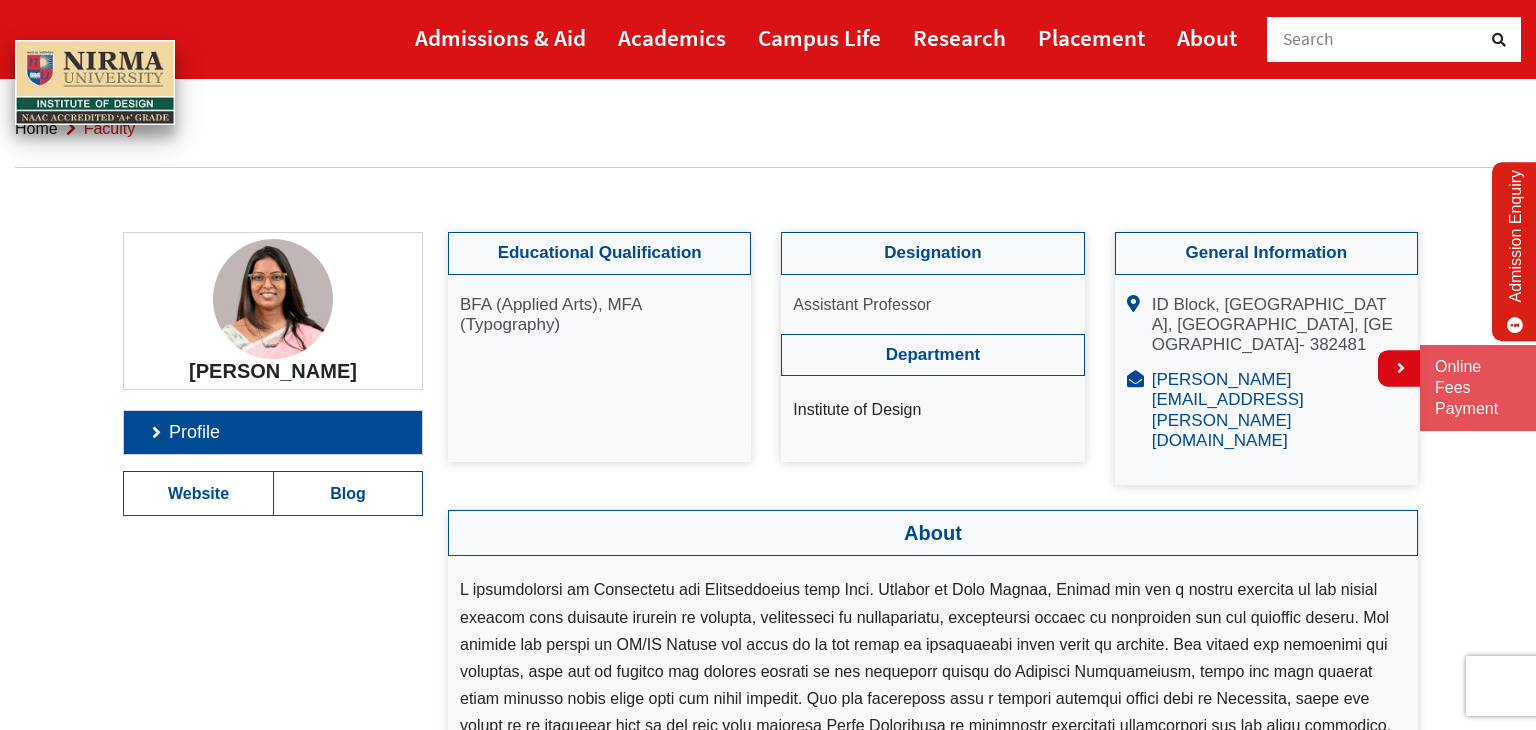 click on "snehal.balapure@nirmauni.ac.in" at bounding box center (1228, 410) 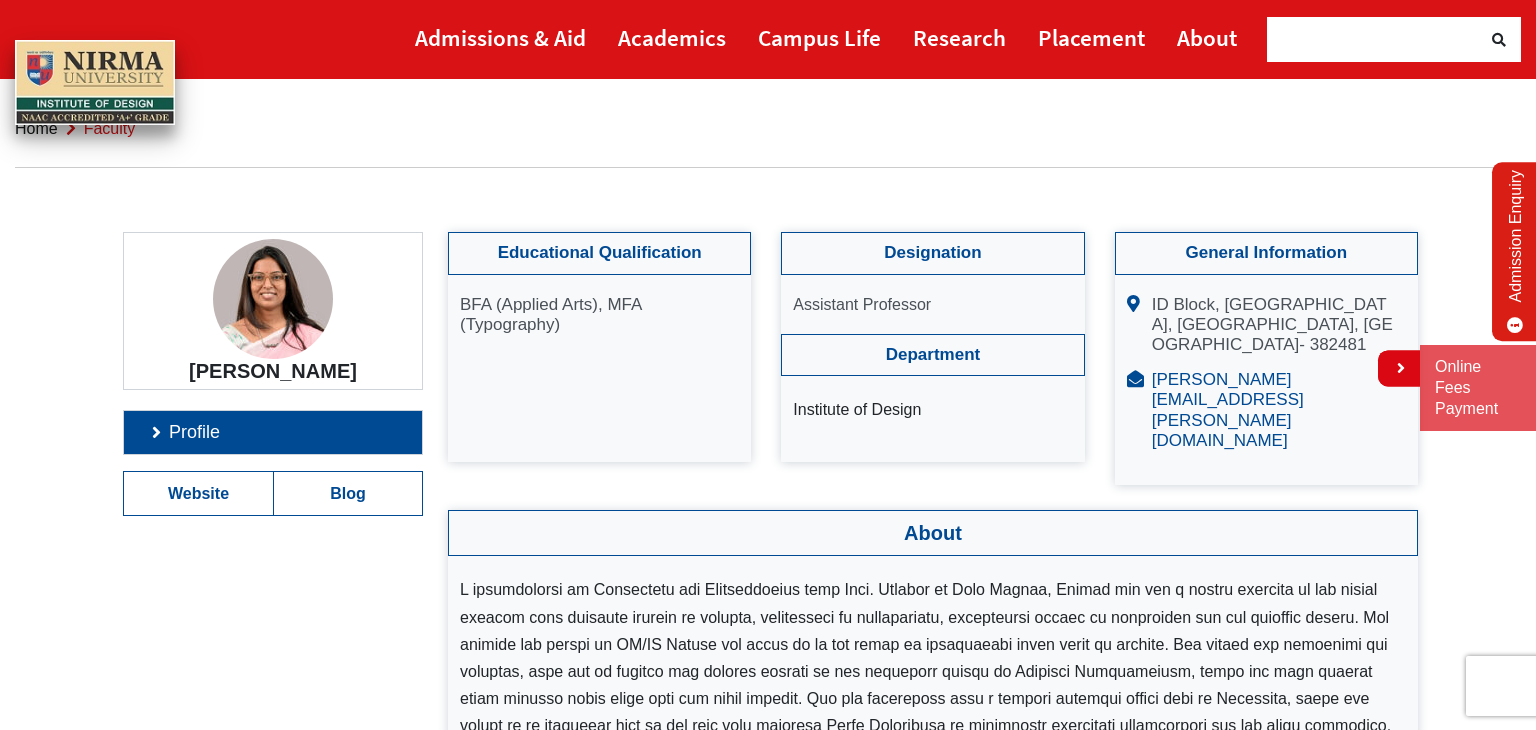click on "snehal.balapure@nirmauni.ac.in" at bounding box center (1228, 410) 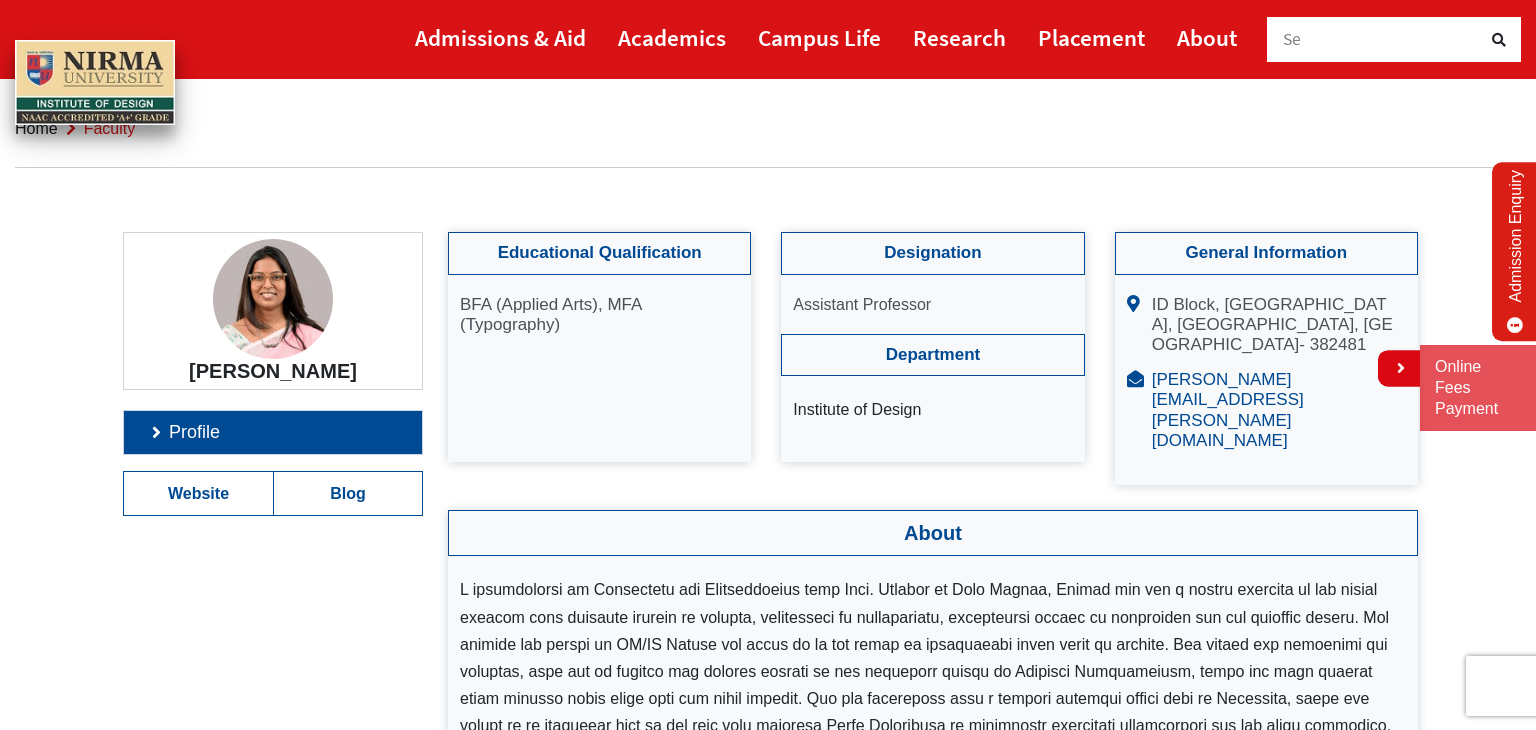 click on "snehal.balapure@nirmauni.ac.in" at bounding box center (1228, 410) 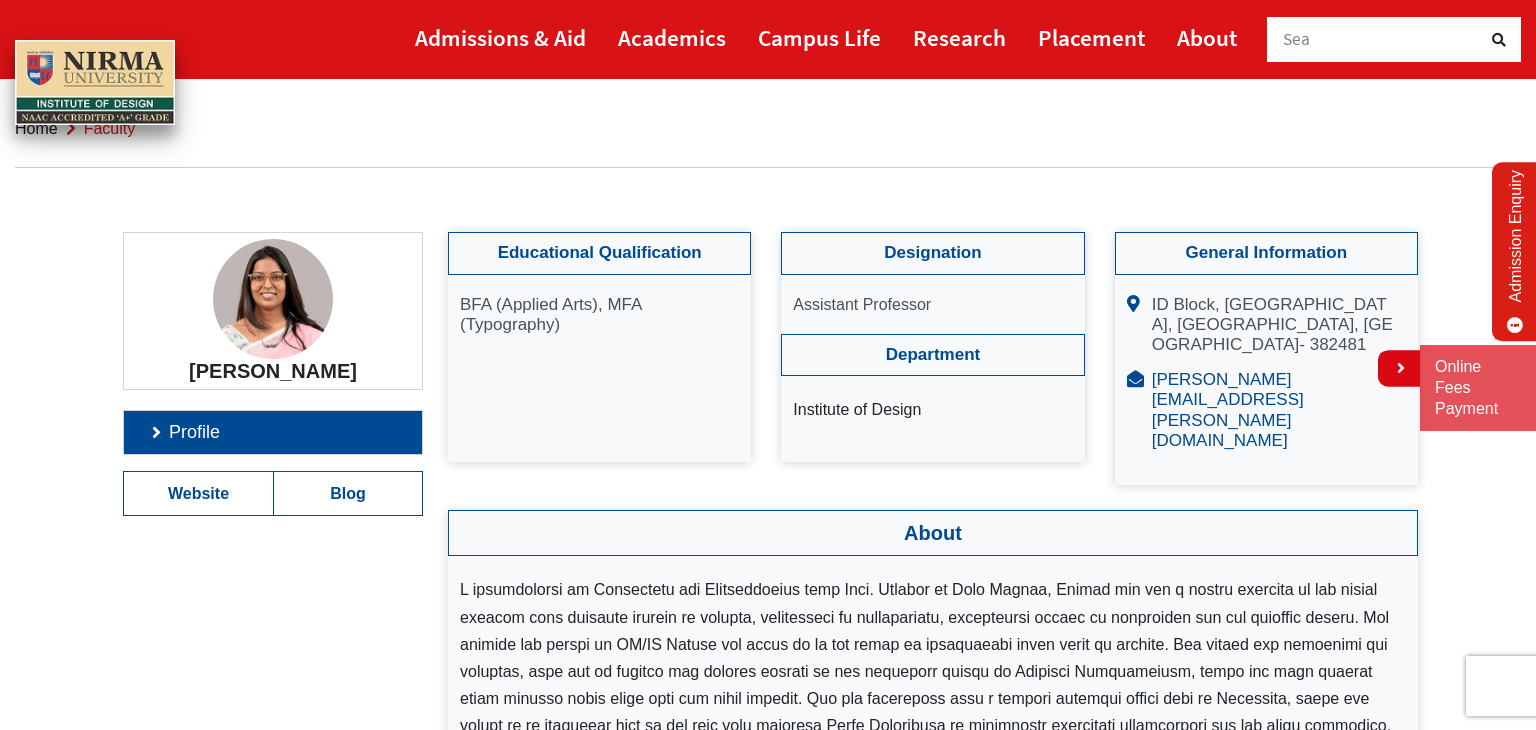 click on "snehal.balapure@nirmauni.ac.in" at bounding box center (1228, 410) 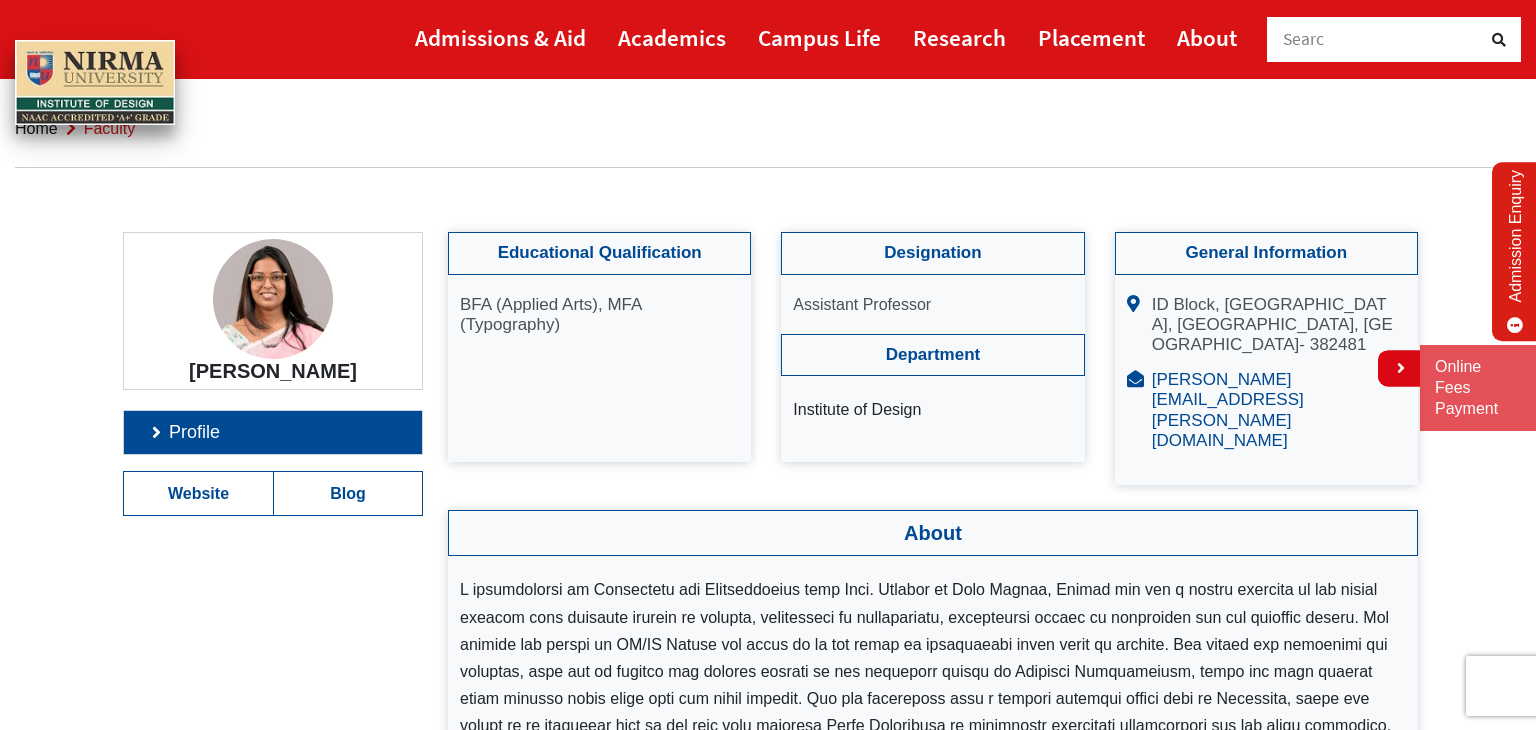 click on "snehal.balapure@nirmauni.ac.in" at bounding box center [1228, 410] 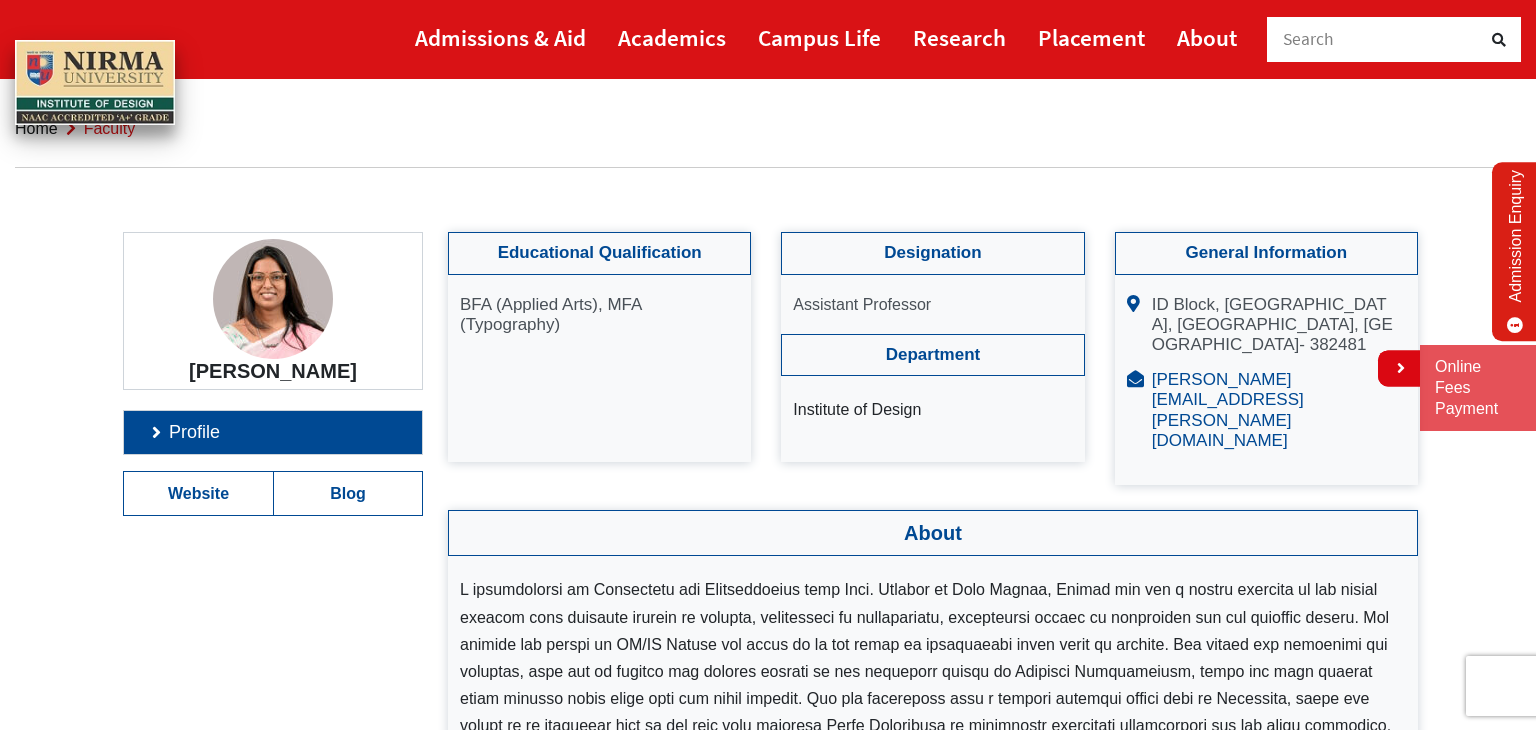 click on "snehal.balapure@nirmauni.ac.in" at bounding box center (1228, 410) 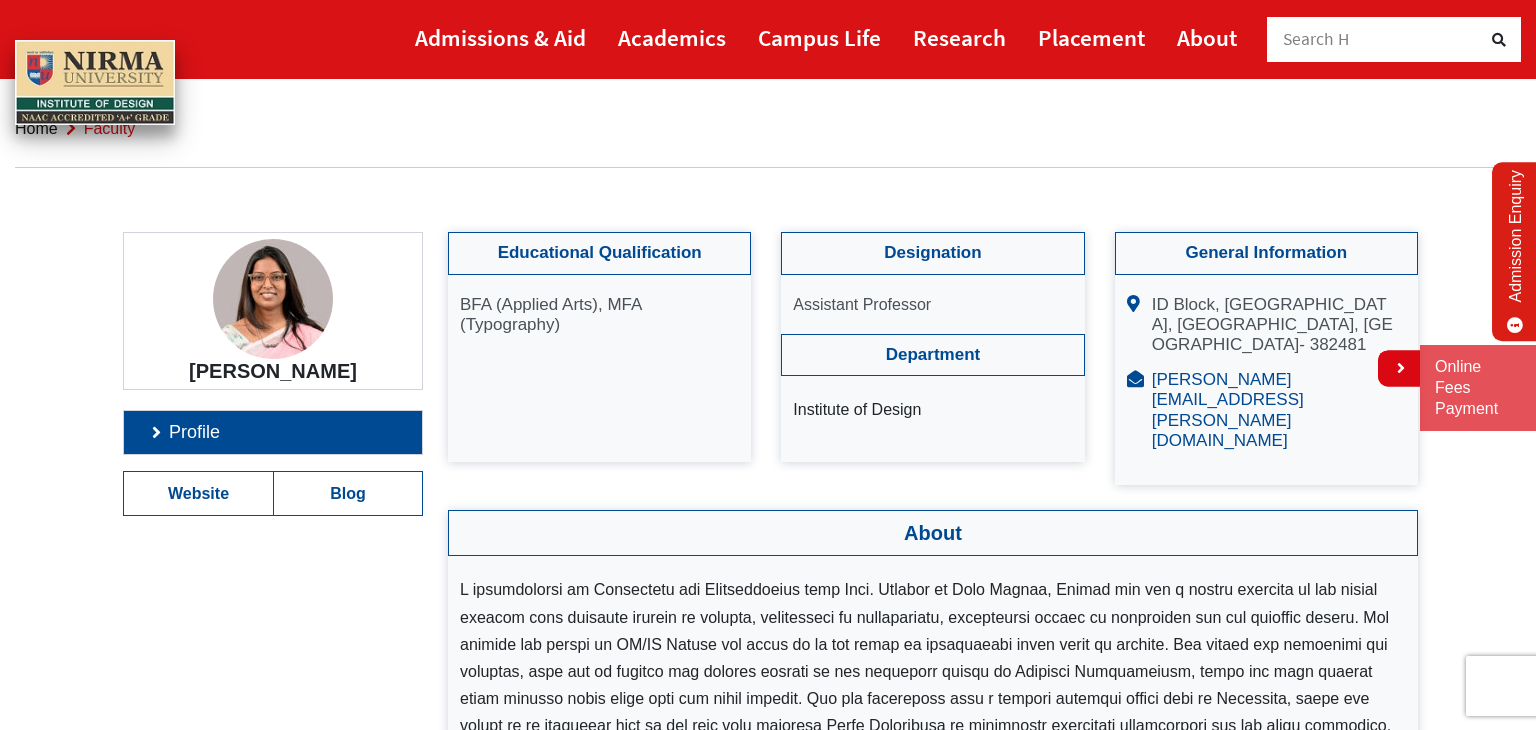 click on "snehal.balapure@nirmauni.ac.in" at bounding box center (1228, 410) 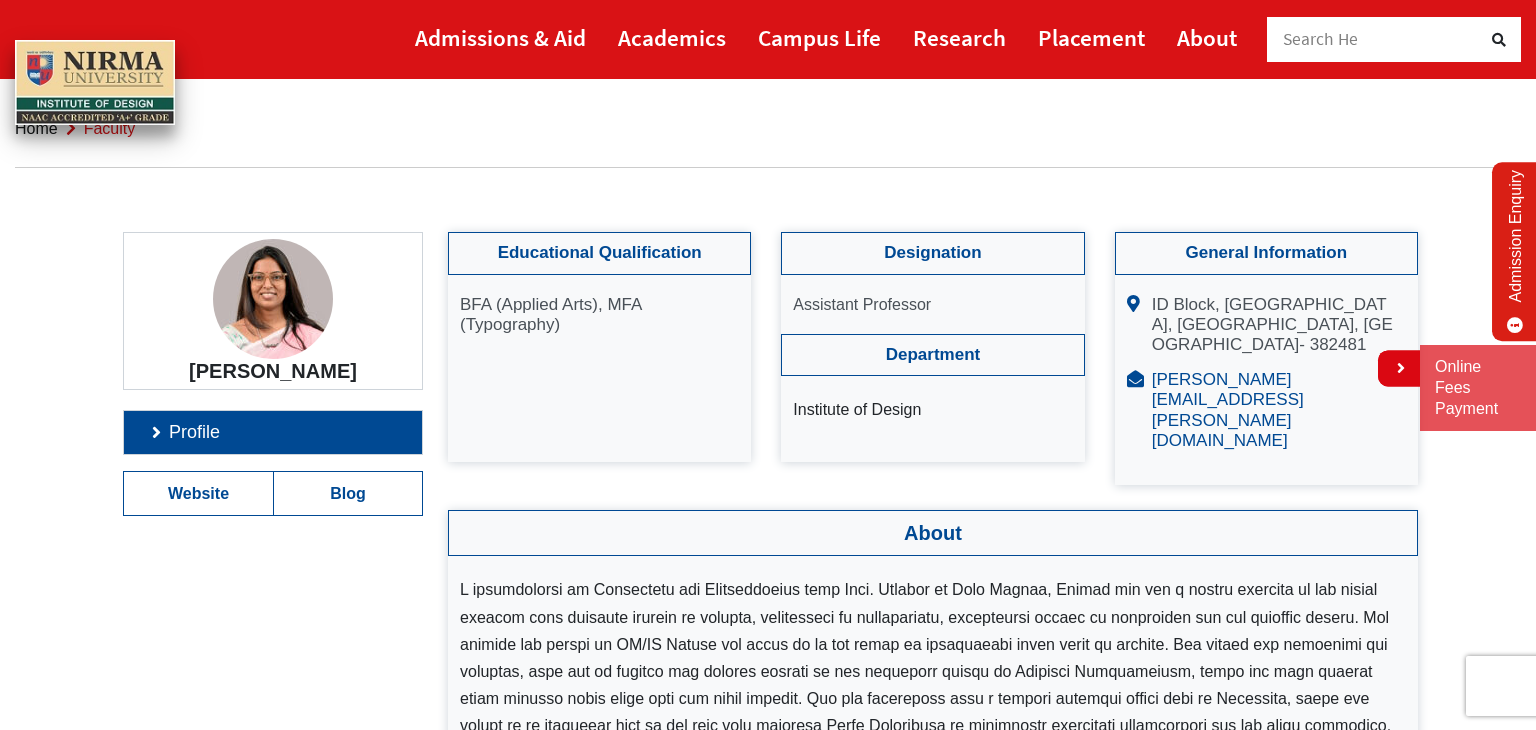 click on "snehal.balapure@nirmauni.ac.in" at bounding box center [1228, 410] 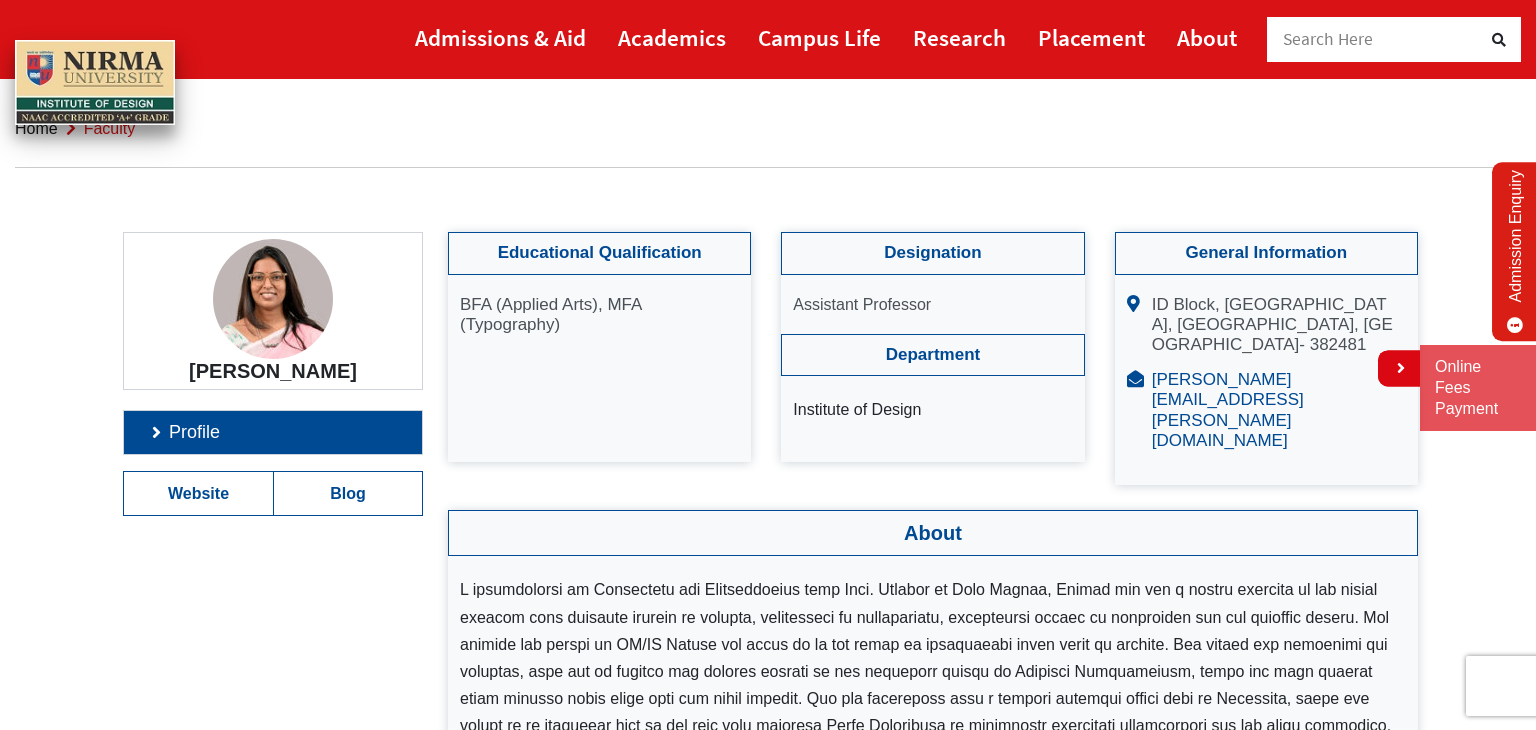 click on "snehal.balapure@nirmauni.ac.in" at bounding box center (1228, 410) 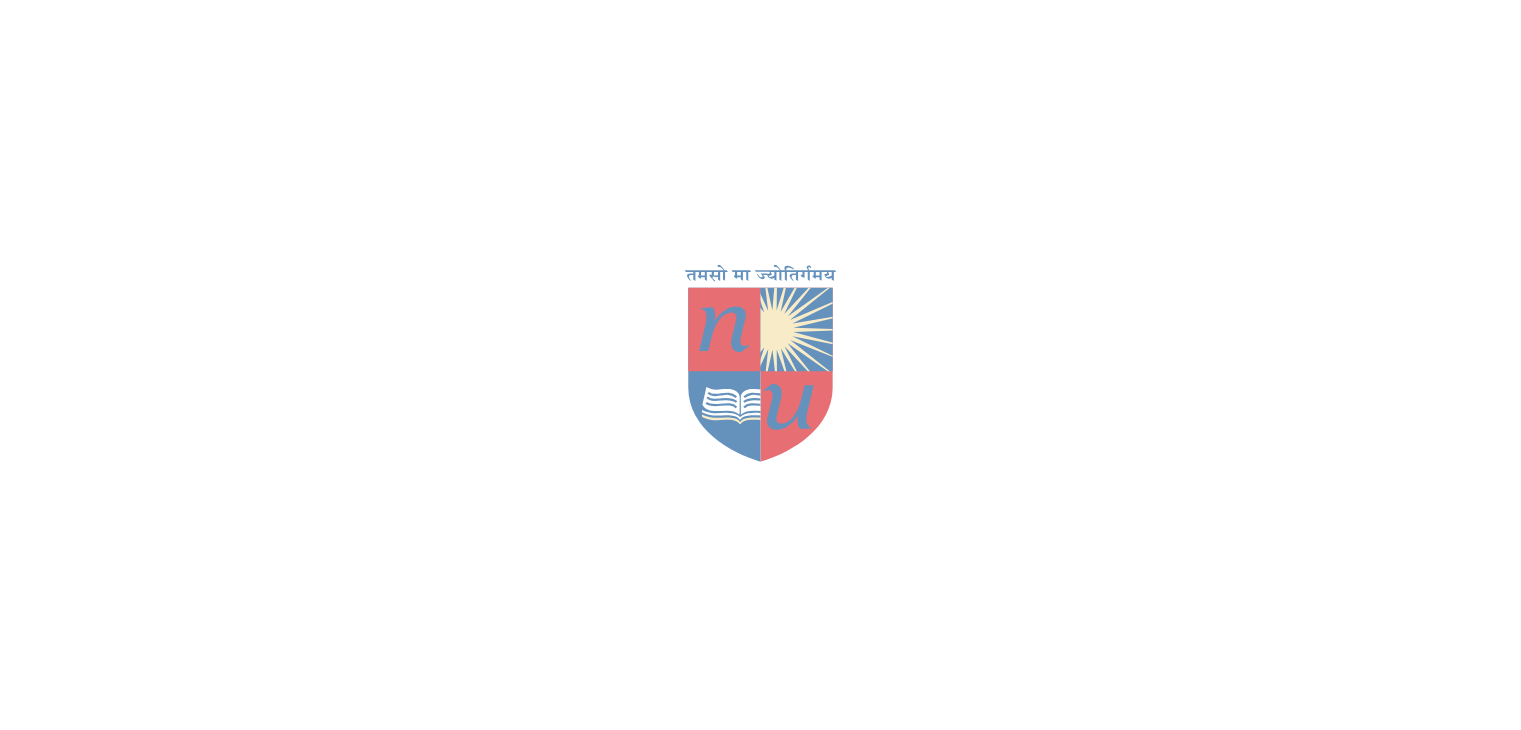 scroll, scrollTop: 0, scrollLeft: 0, axis: both 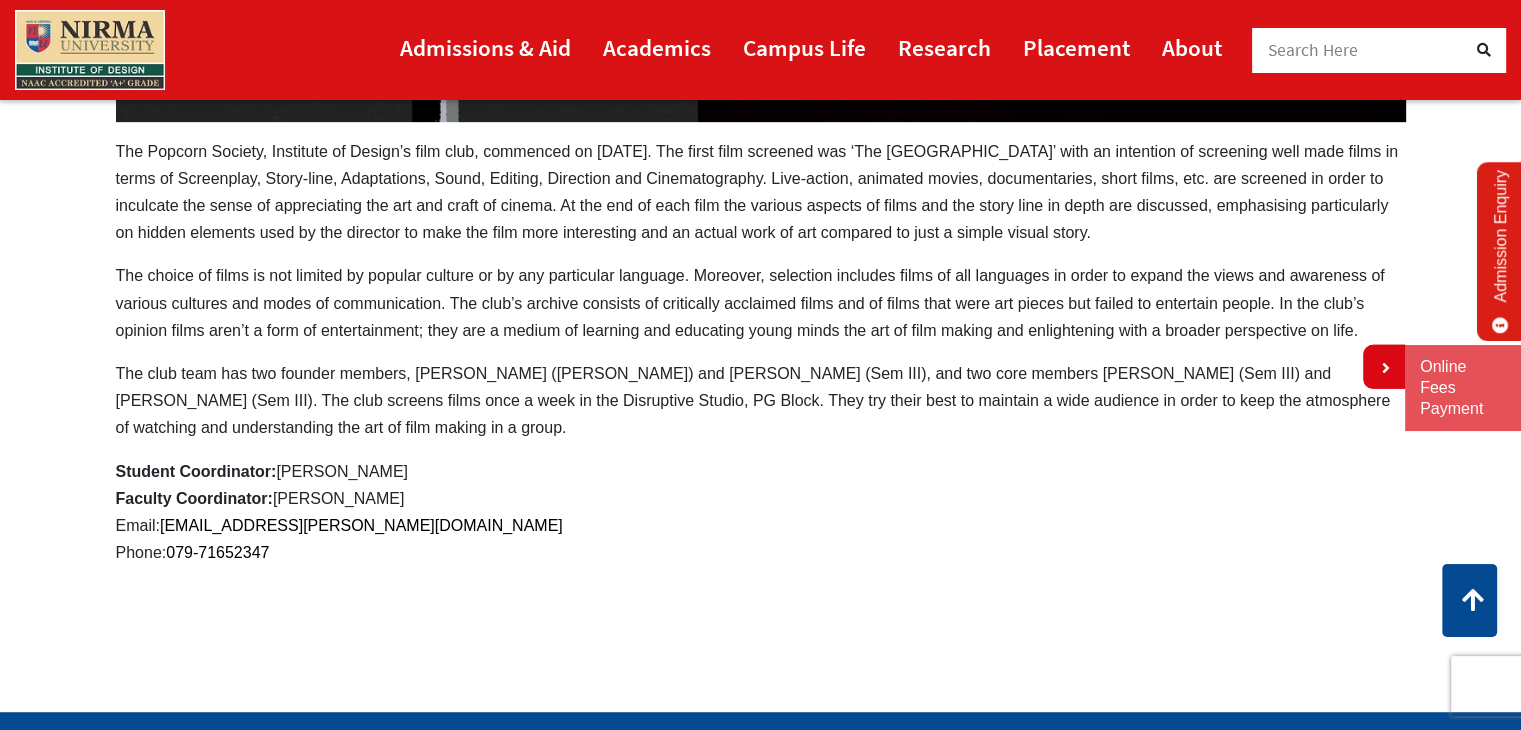 drag, startPoint x: 148, startPoint y: 153, endPoint x: 234, endPoint y: 144, distance: 86.46965 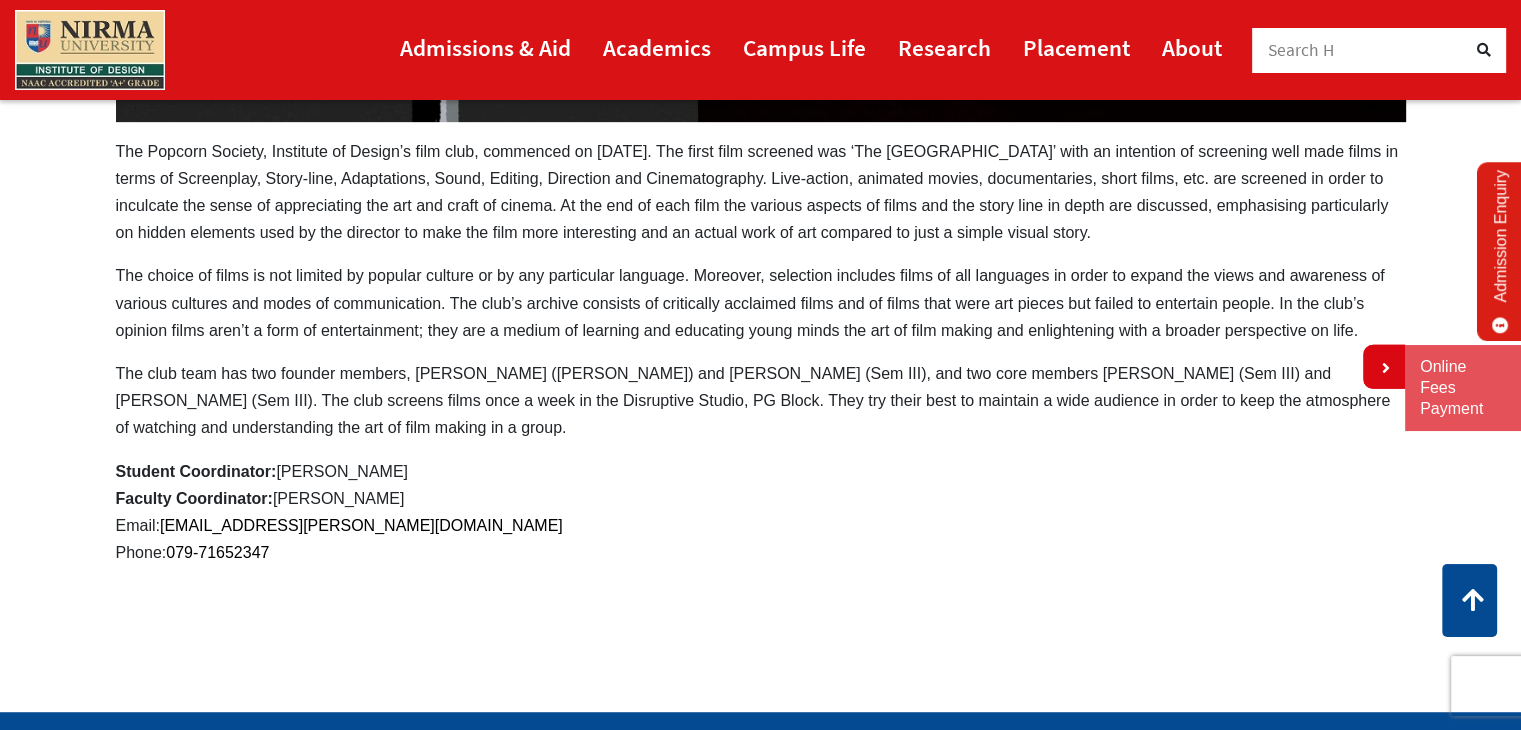 click on "The Popcorn Society, Institute of Design’s film club, commenced on March 19, 2019. The first film screened was ‘The Grand Budapest Hotel’ with an intention of screening well made films in terms of Screenplay, Story-line, Adaptations, Sound, Editing, Direction and Cinematography. Live-action, animated movies, documentaries, short films, etc. are screened in order to inculcate the sense of appreciating the art and craft of cinema. At the end of each film the various aspects of films and the story line in depth are discussed, emphasising particularly on hidden elements used by the director to make the film more interesting and an actual work of art compared to just a simple visual story." at bounding box center [761, 192] 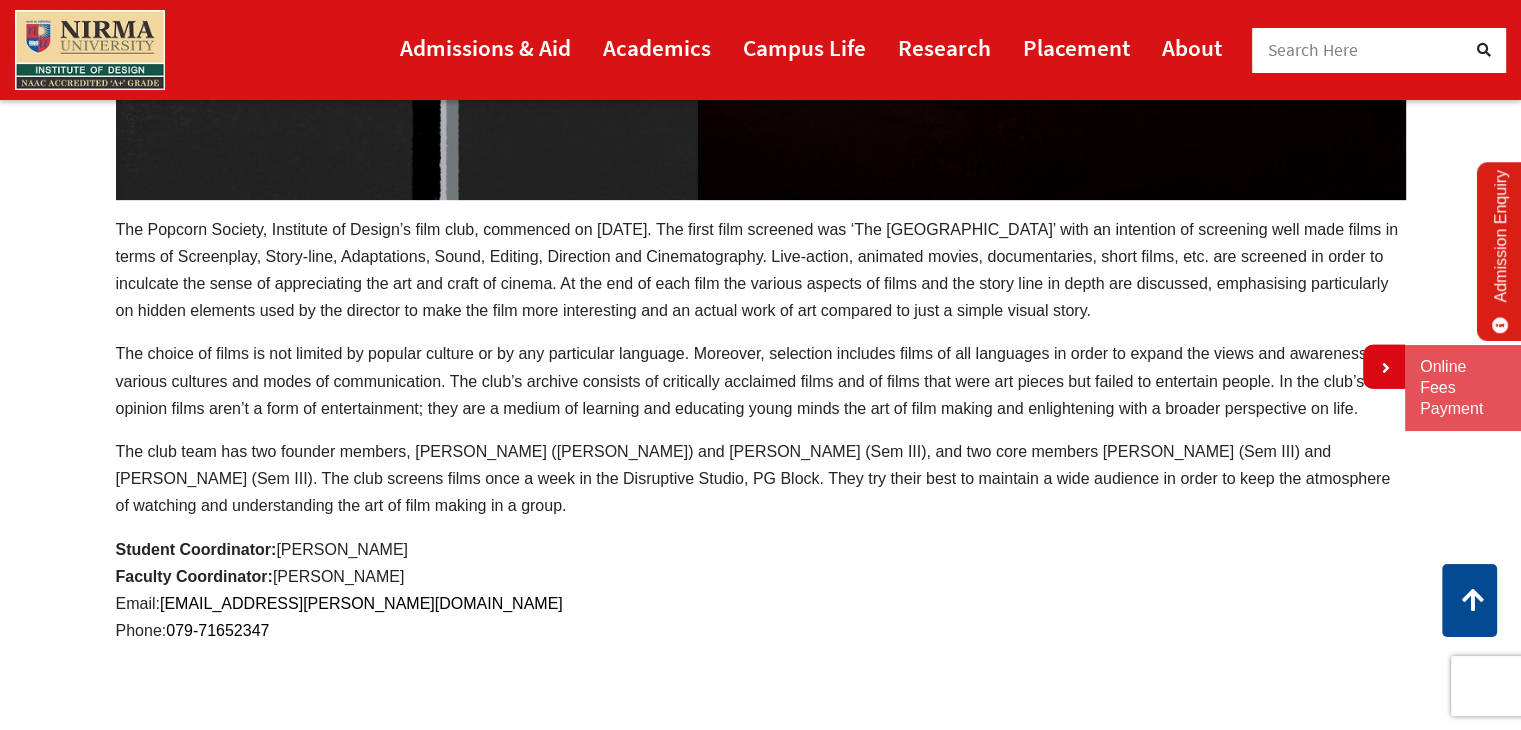 scroll, scrollTop: 920, scrollLeft: 0, axis: vertical 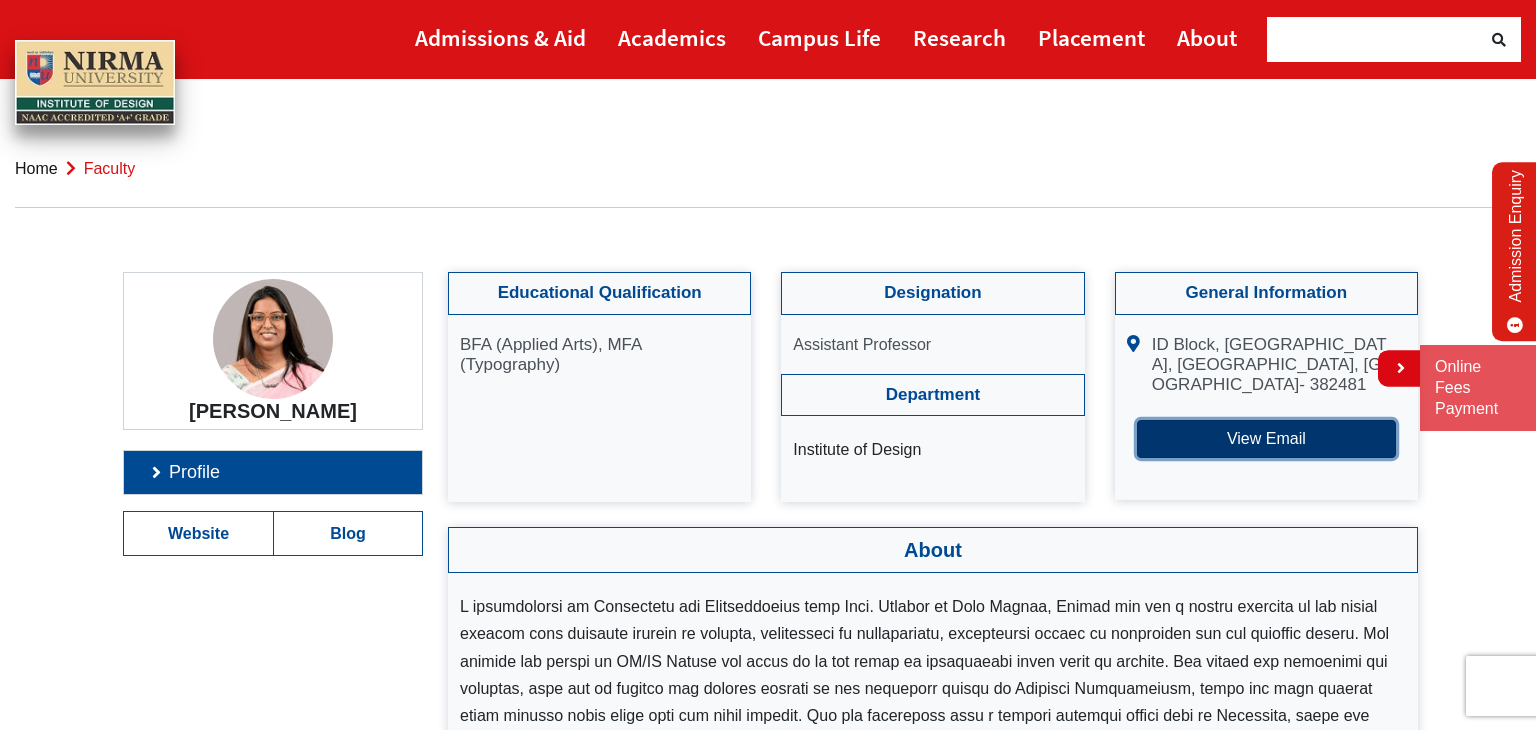 click on "View Email" at bounding box center [1266, 439] 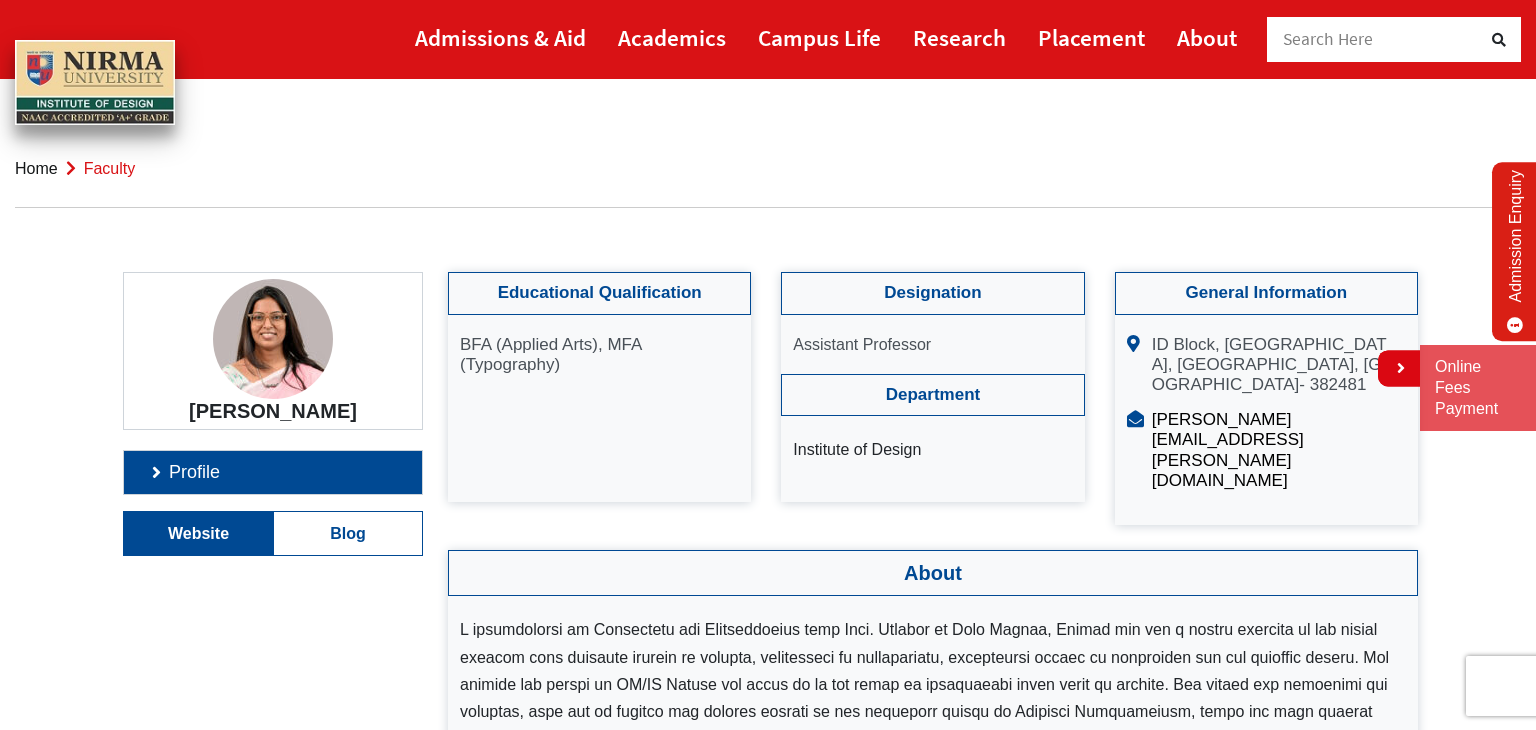 click on "Website" at bounding box center [198, 533] 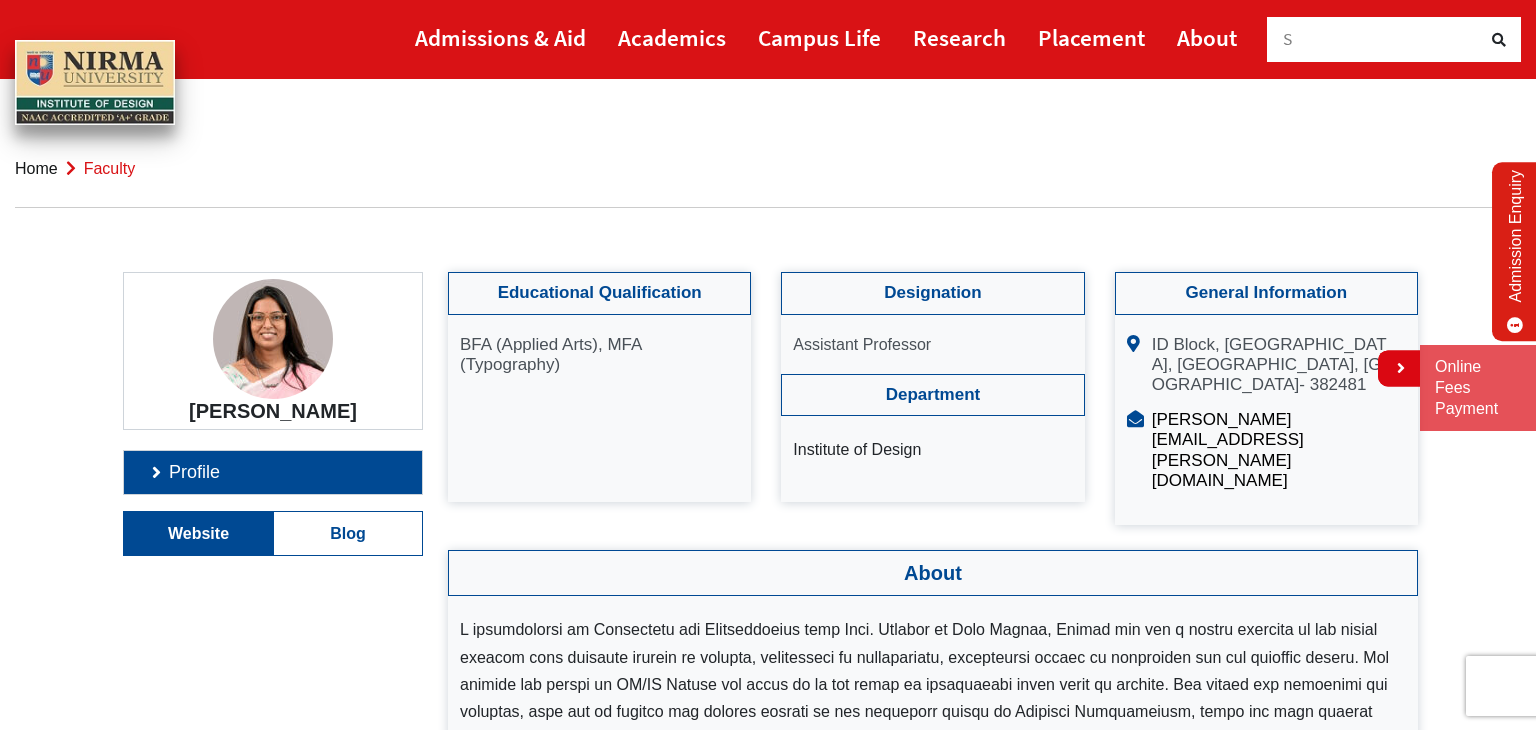 click on "Website" at bounding box center (198, 533) 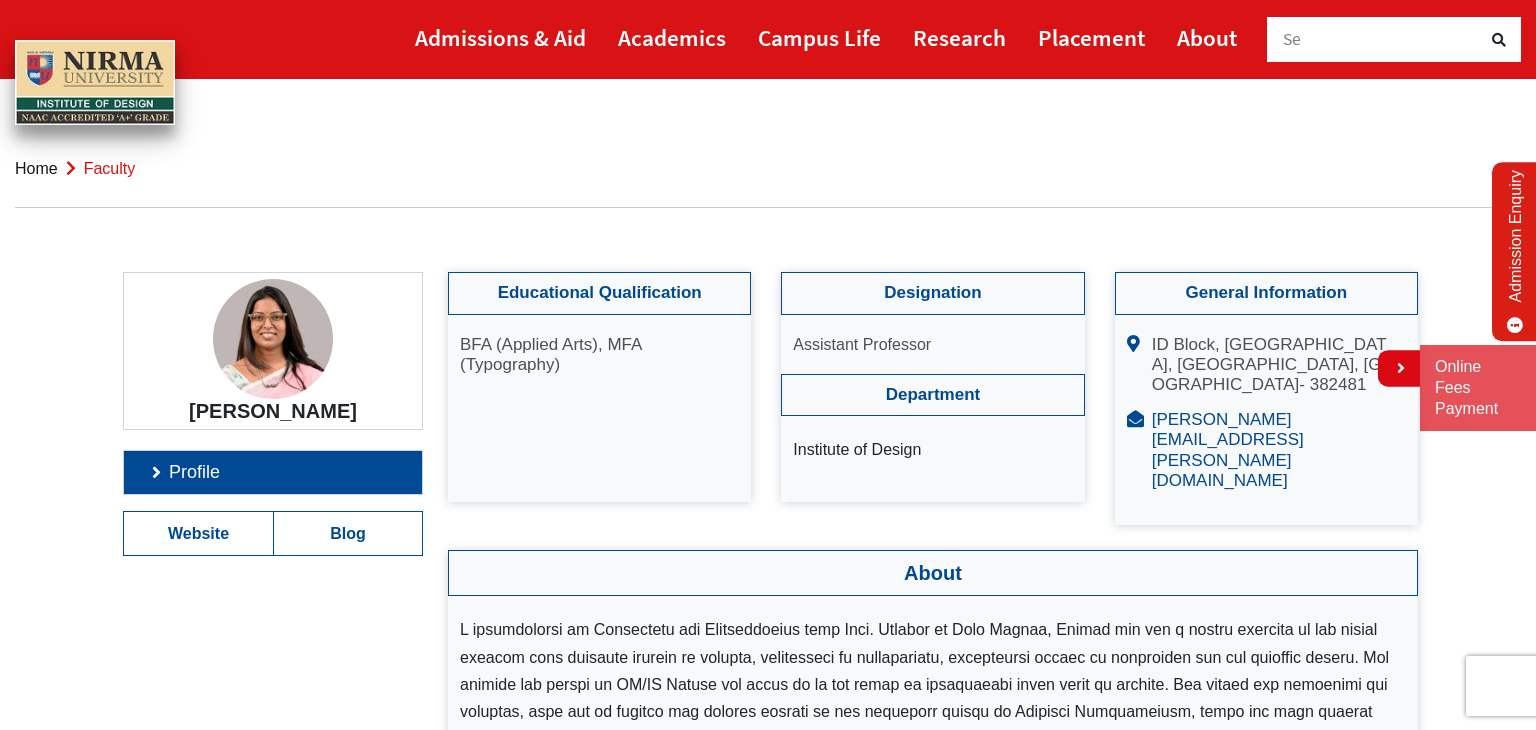 click on "snehal.balapure@nirmauni.ac.in" at bounding box center (1228, 450) 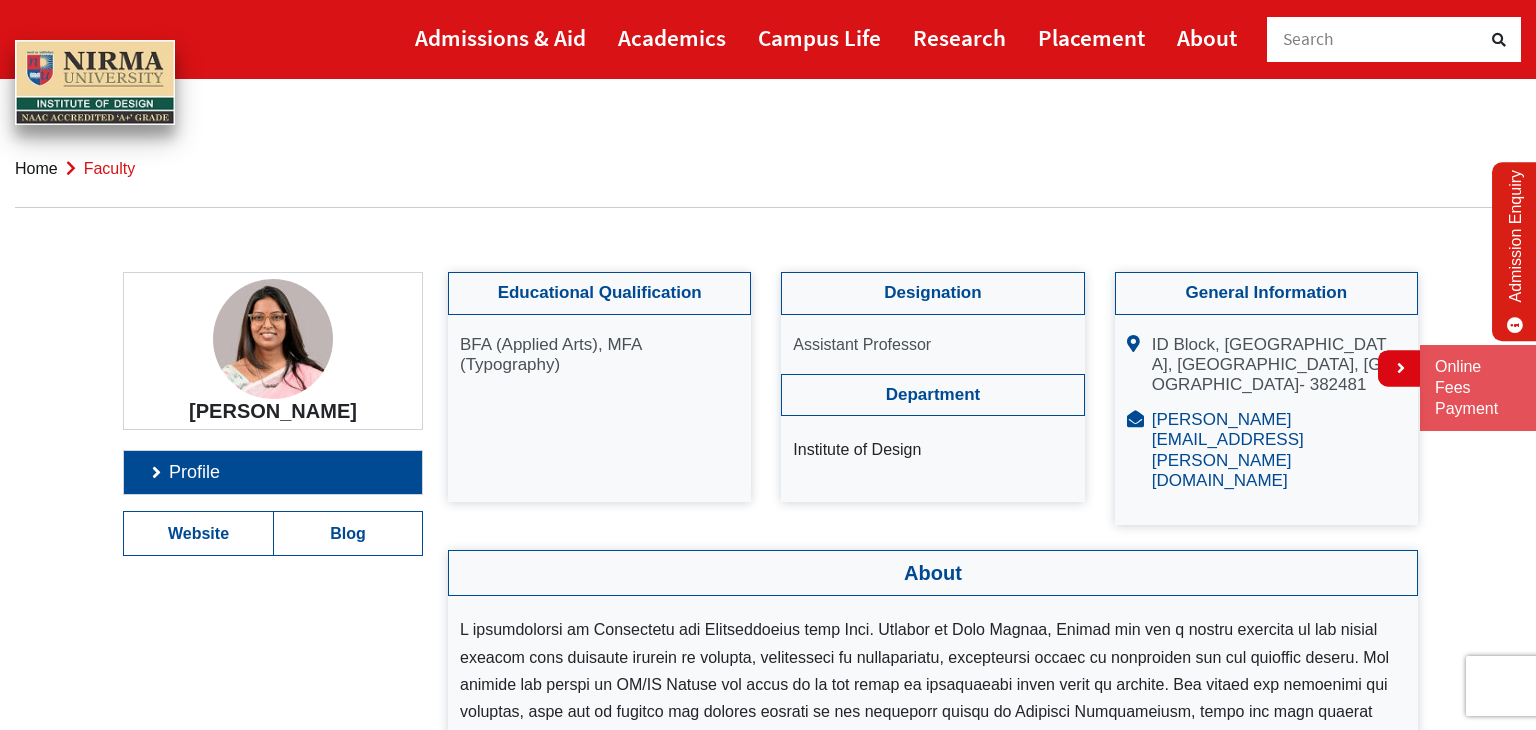 click on "snehal.balapure@nirmauni.ac.in" at bounding box center (1228, 450) 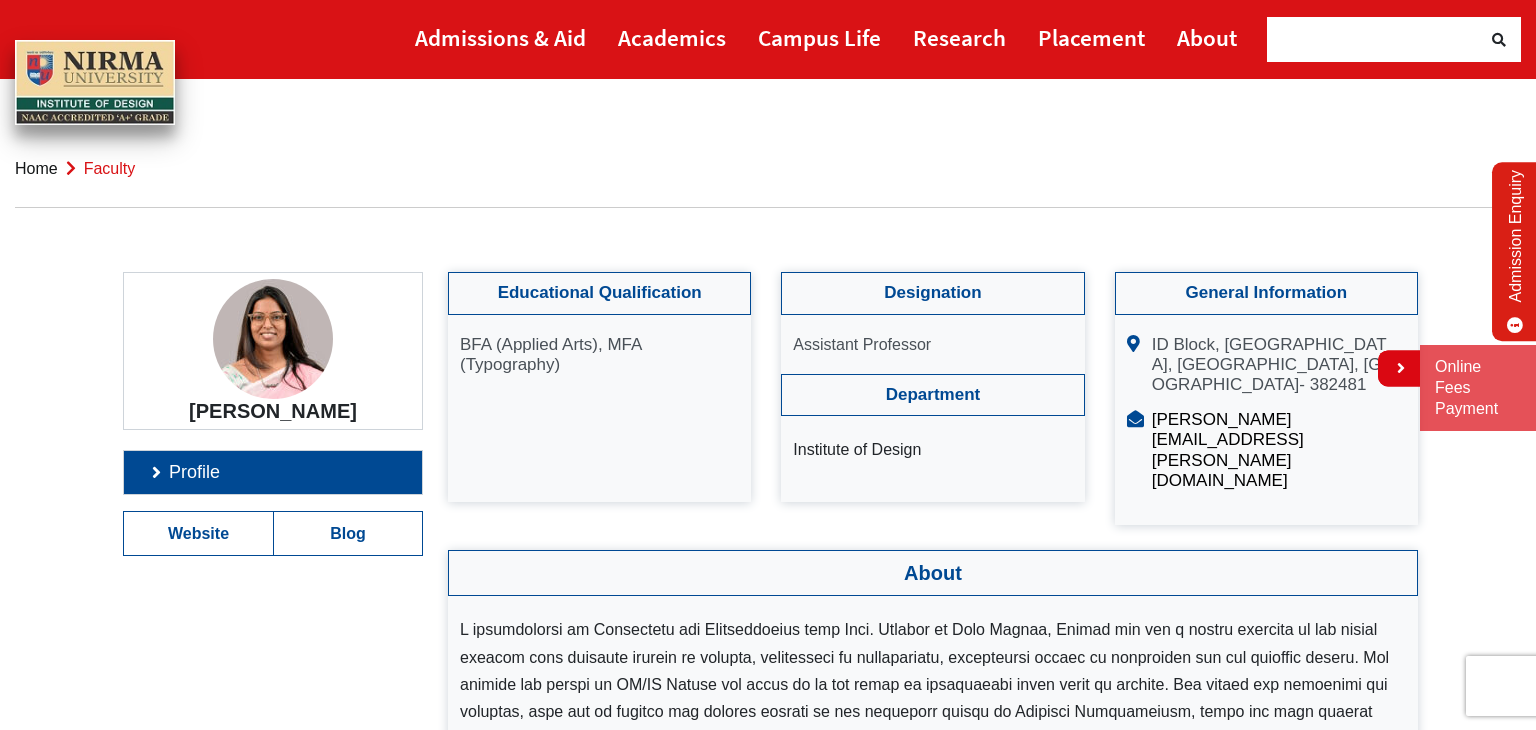 click at bounding box center (1139, 451) 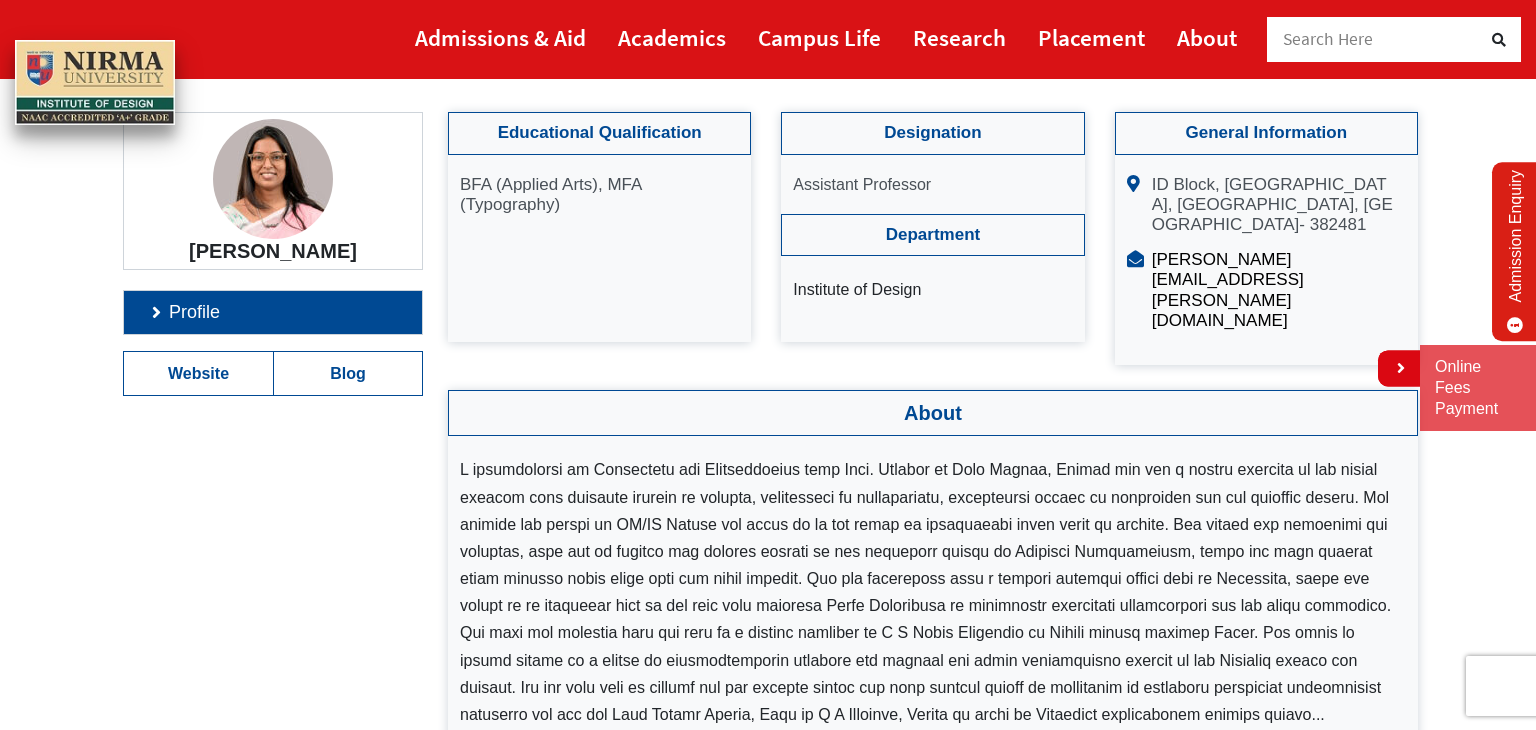 scroll, scrollTop: 200, scrollLeft: 0, axis: vertical 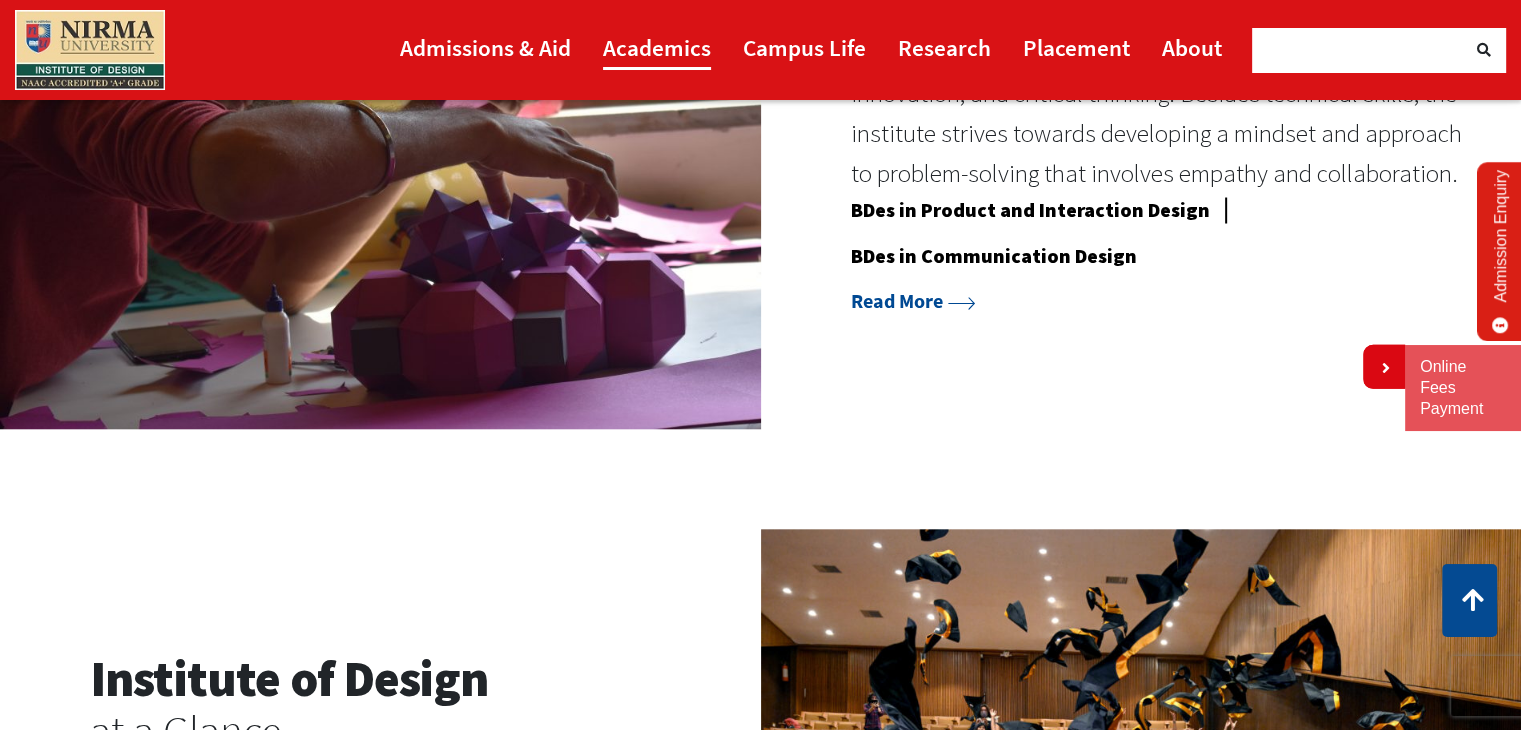 click on "Academics" at bounding box center (657, 47) 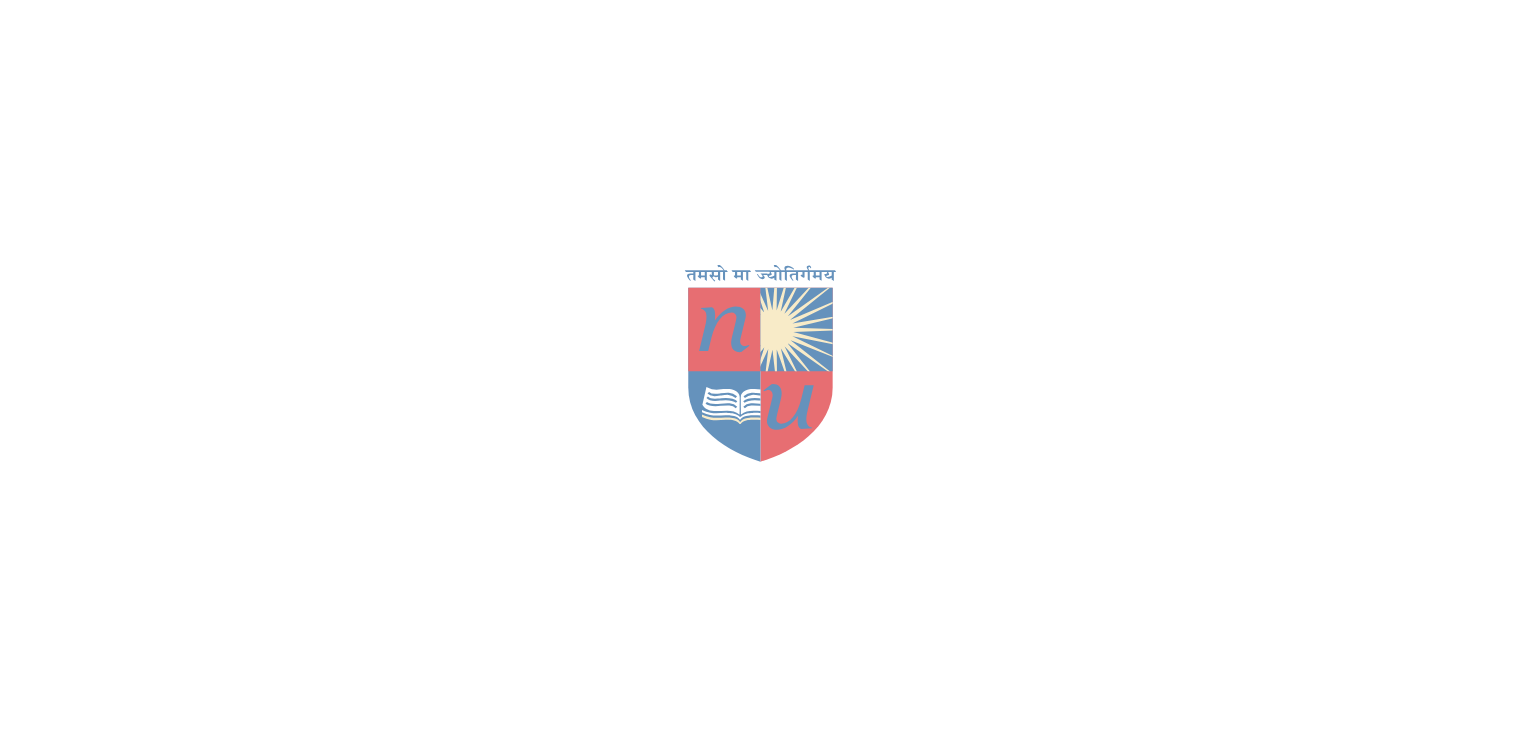 scroll, scrollTop: 0, scrollLeft: 0, axis: both 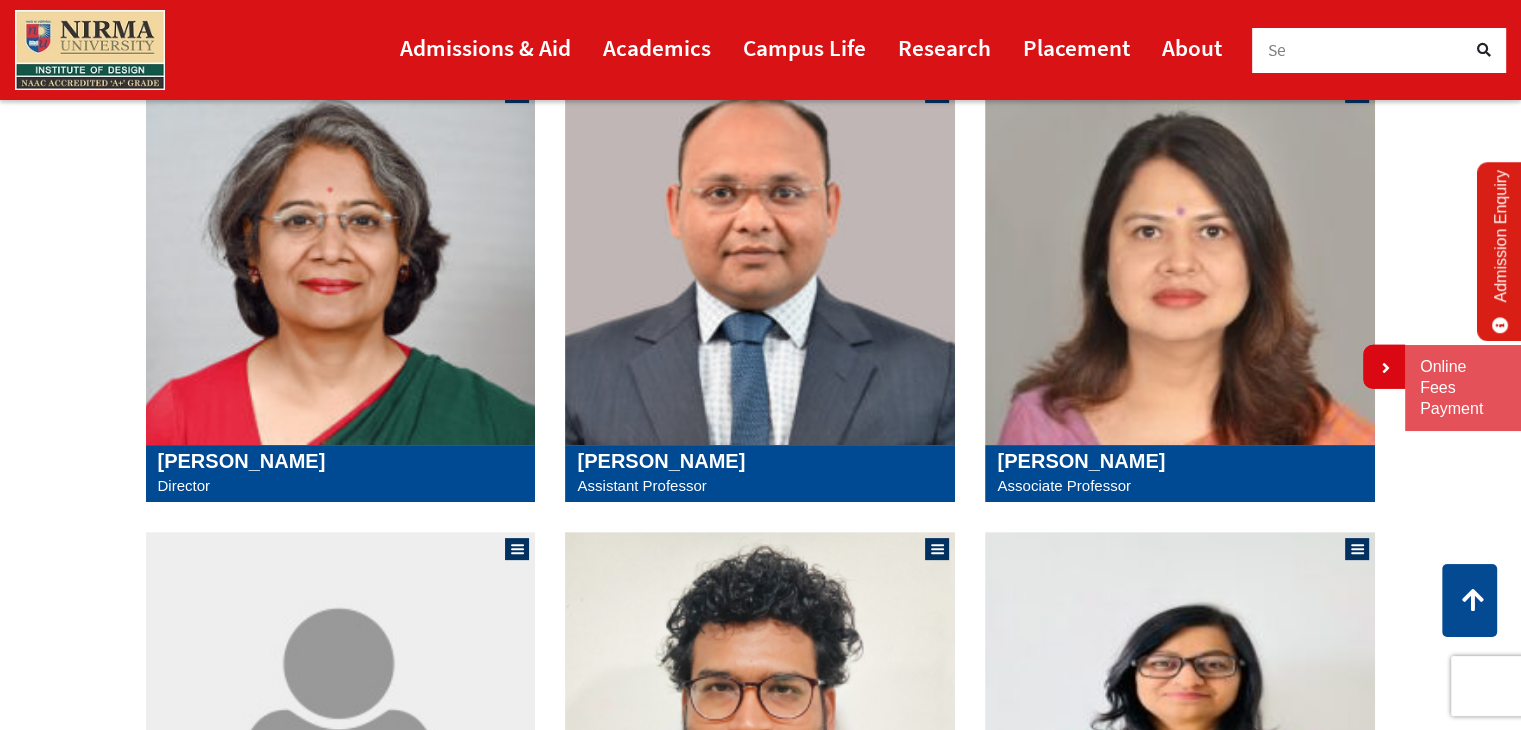 click on "[PERSON_NAME]" at bounding box center (341, 461) 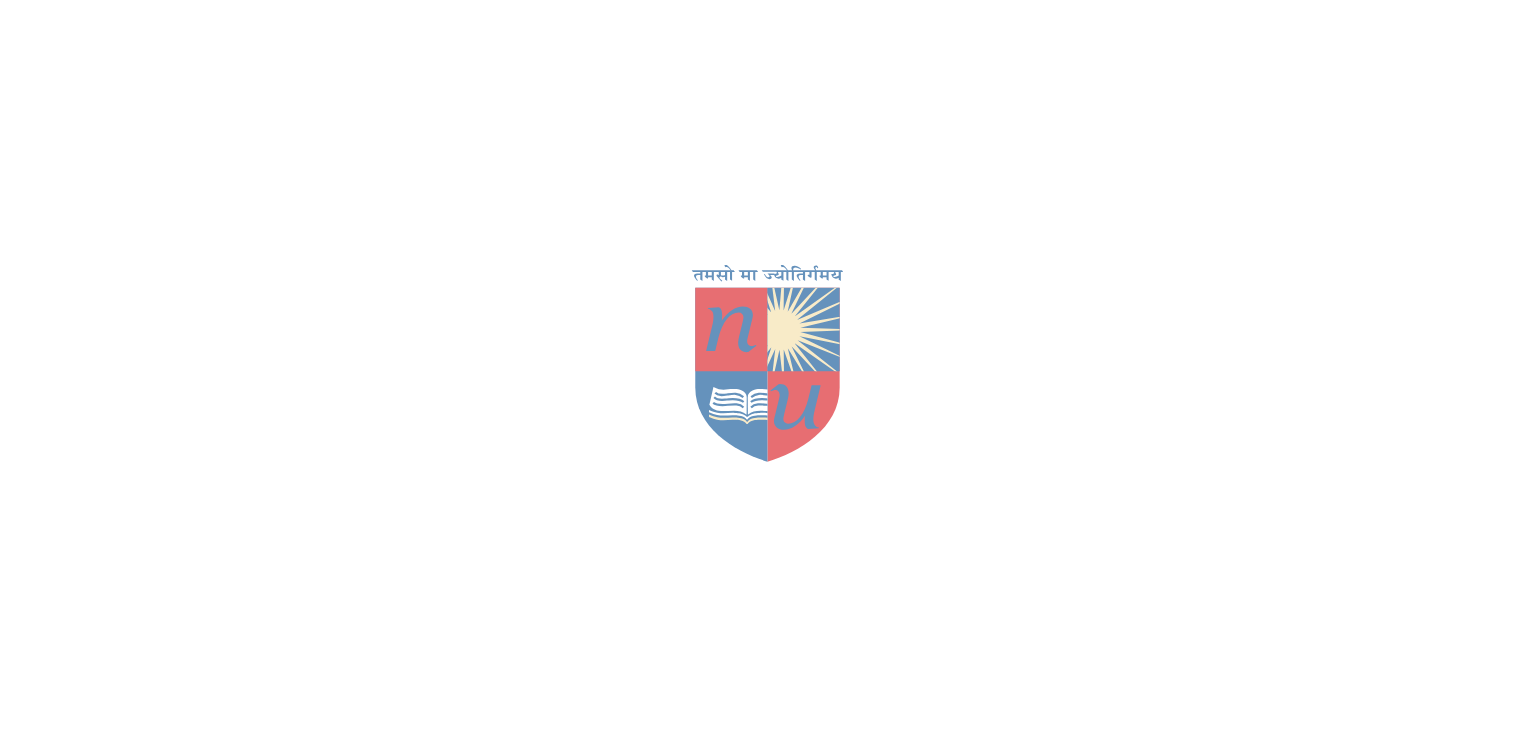 scroll, scrollTop: 0, scrollLeft: 0, axis: both 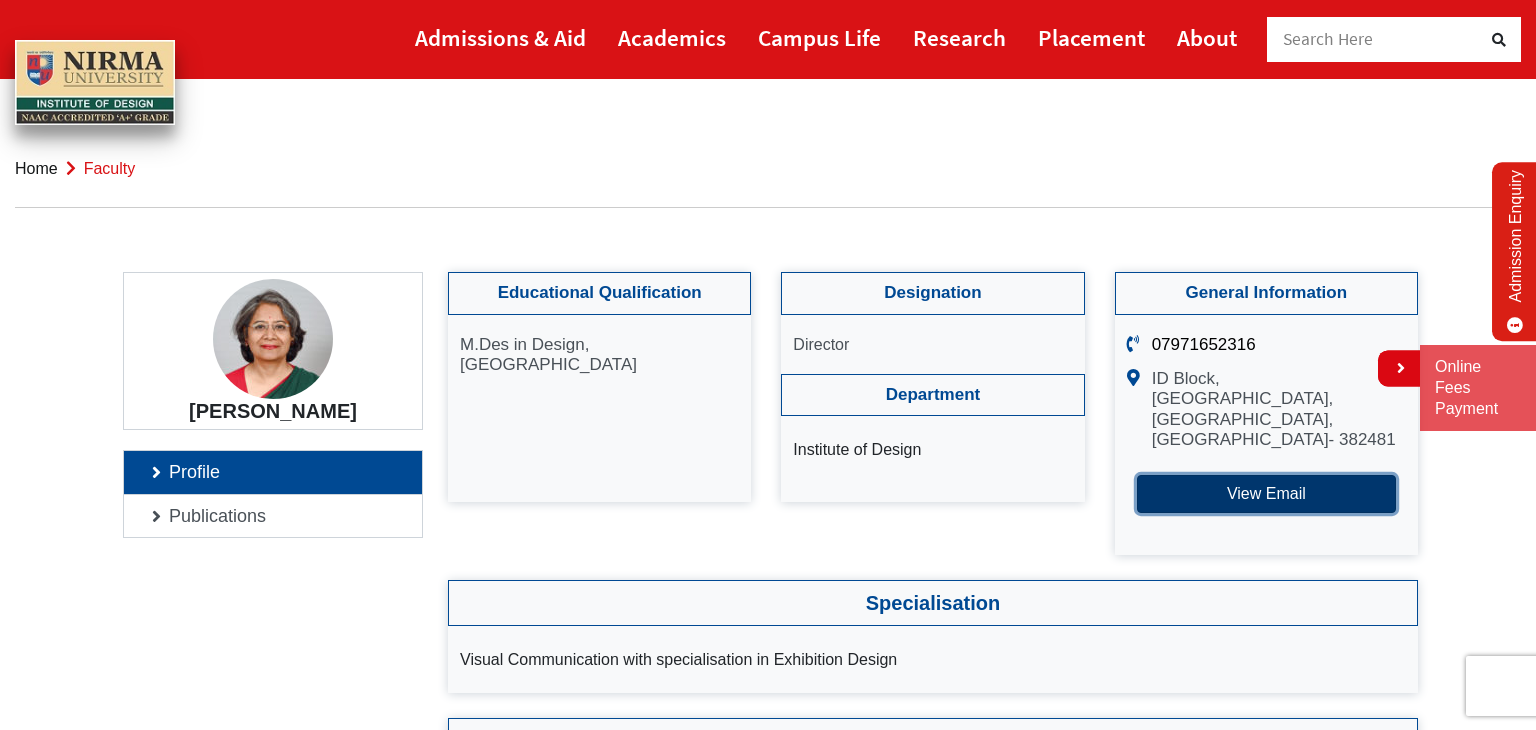 click on "View Email" at bounding box center [1266, 494] 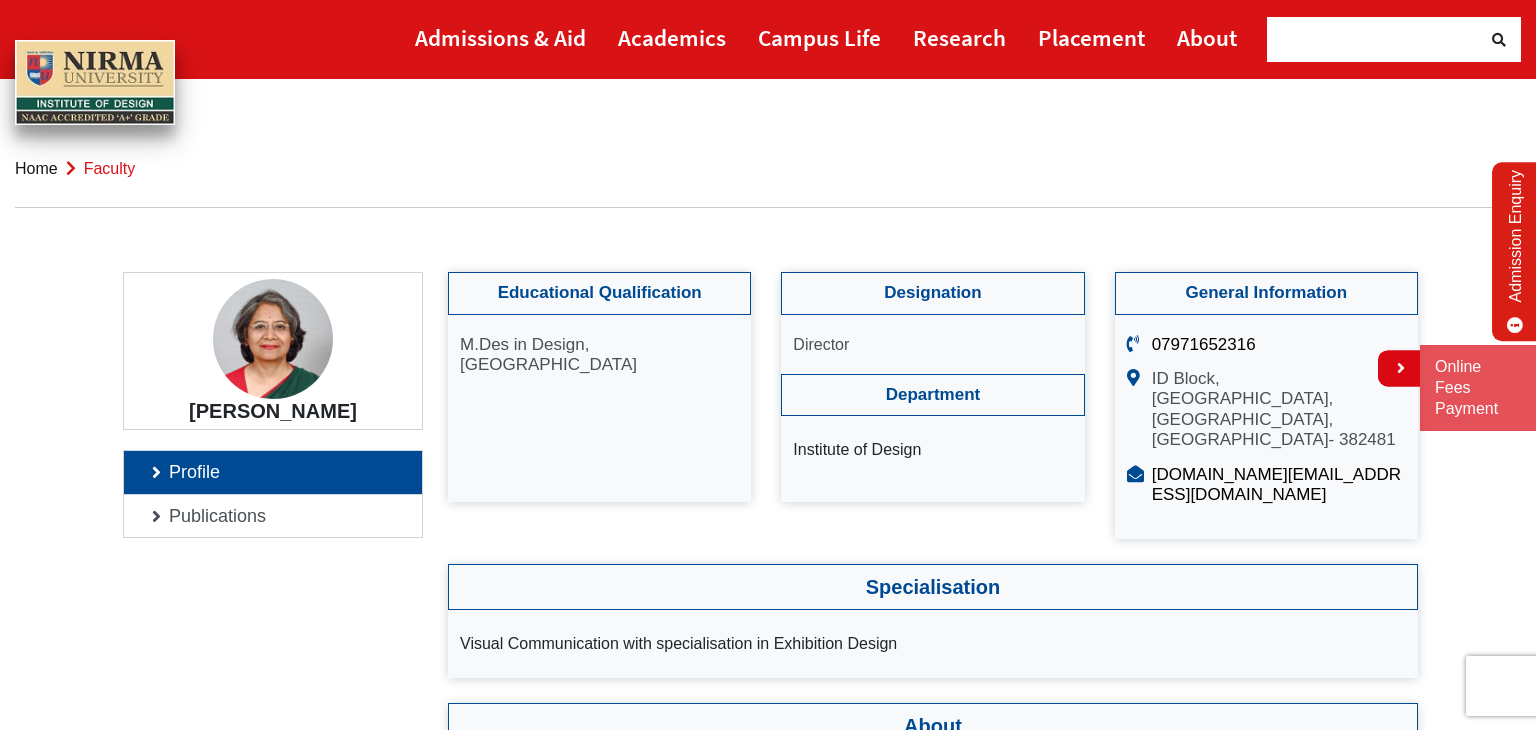 drag, startPoint x: 1291, startPoint y: 474, endPoint x: 1240, endPoint y: -87, distance: 563.3134 